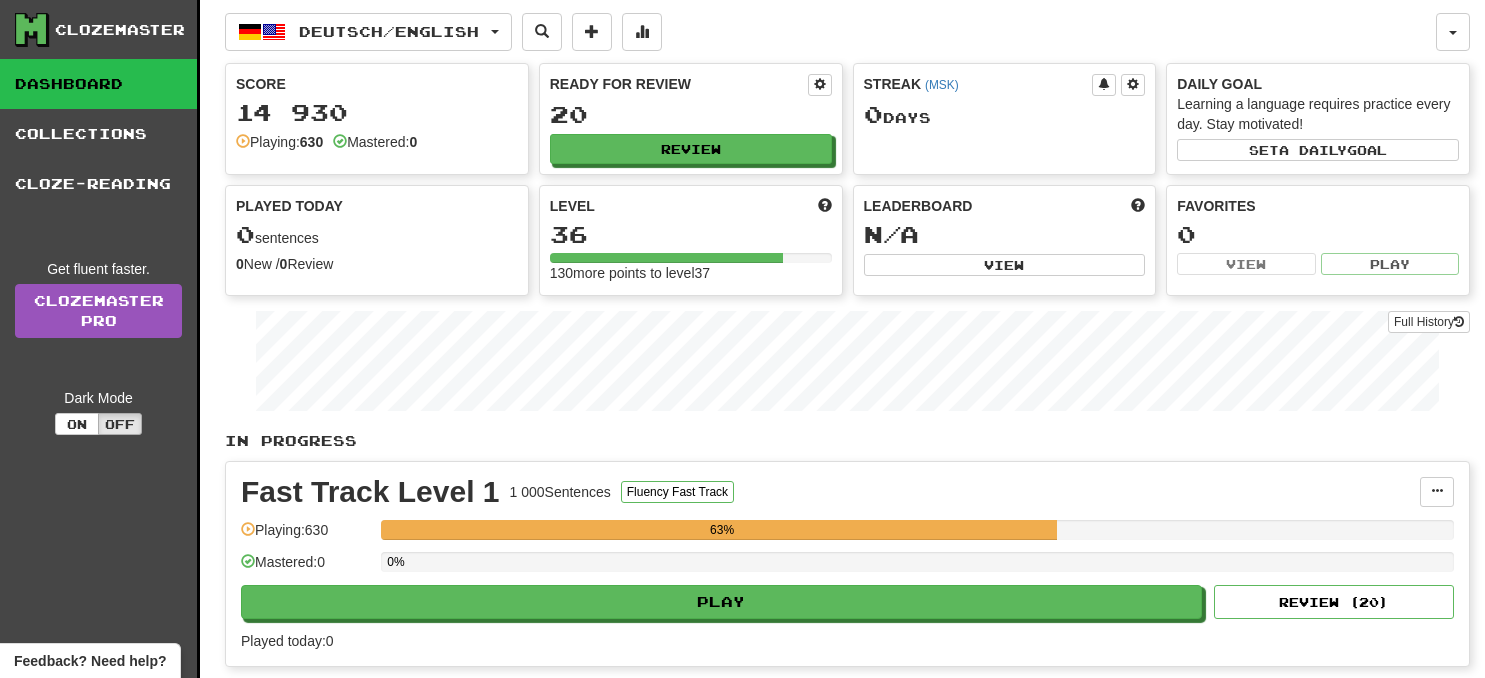 scroll, scrollTop: 0, scrollLeft: 0, axis: both 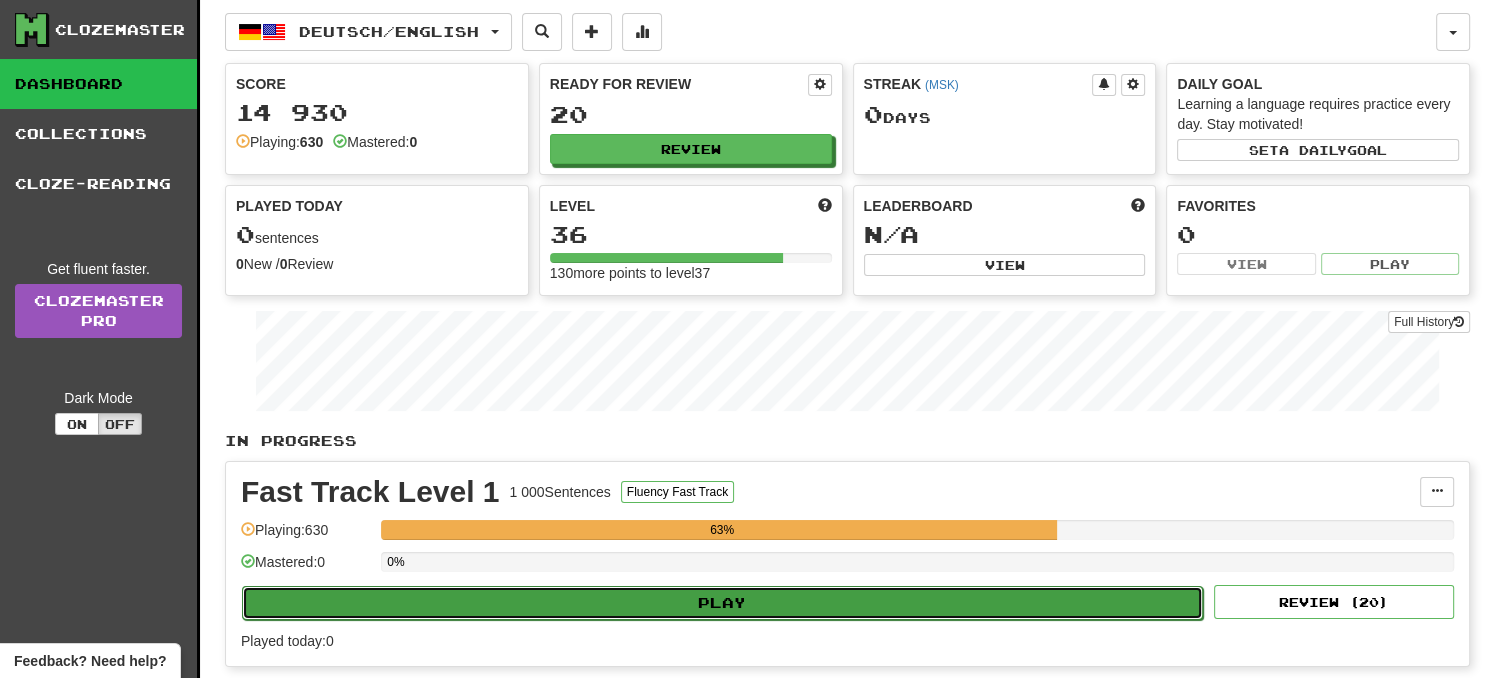 click on "Play" at bounding box center (722, 603) 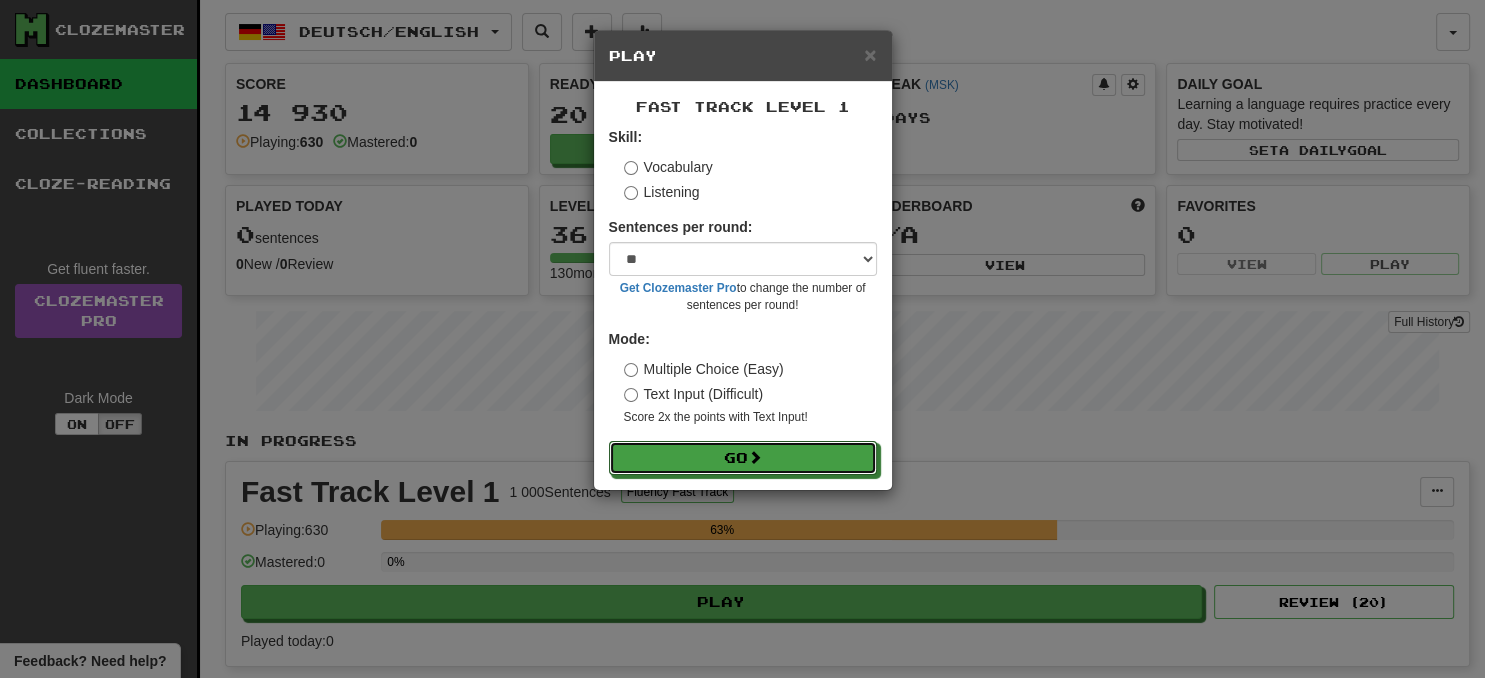 drag, startPoint x: 796, startPoint y: 454, endPoint x: 910, endPoint y: 501, distance: 123.308556 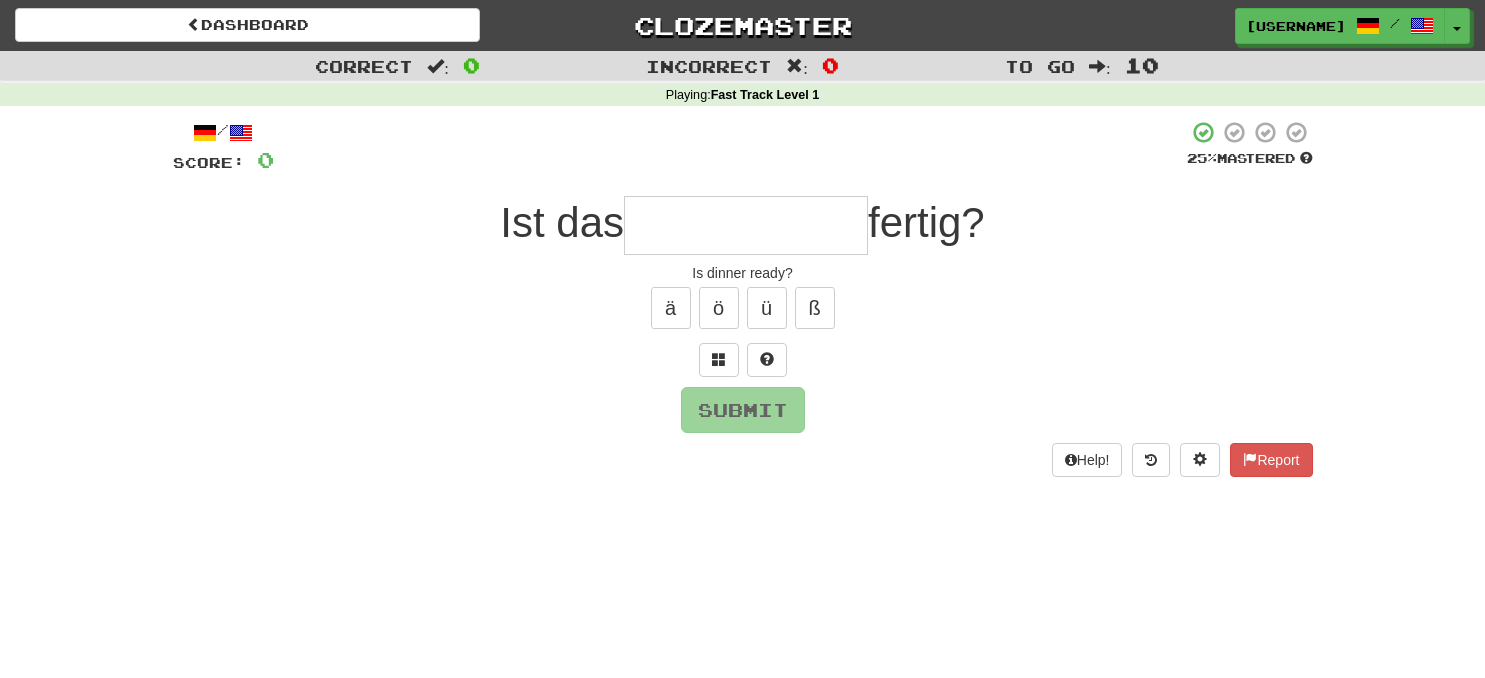 scroll, scrollTop: 0, scrollLeft: 0, axis: both 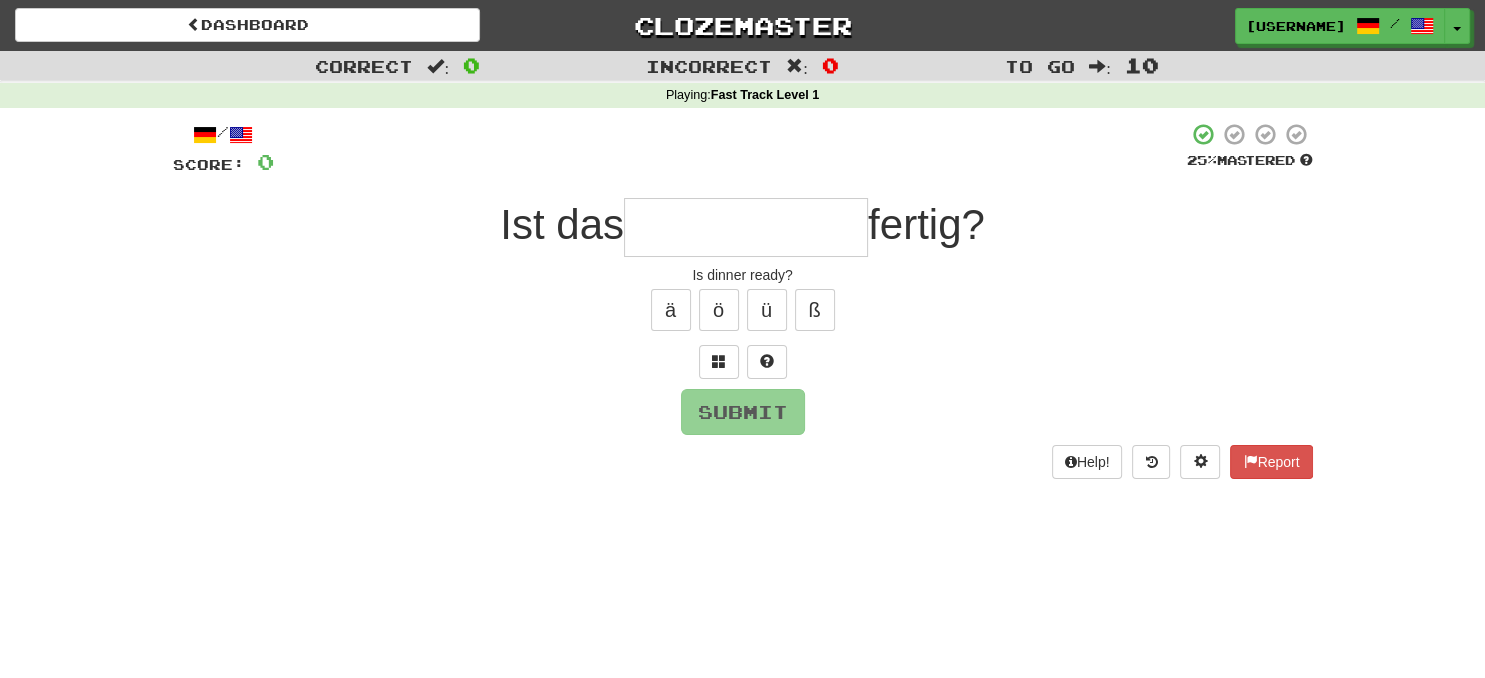 type on "*" 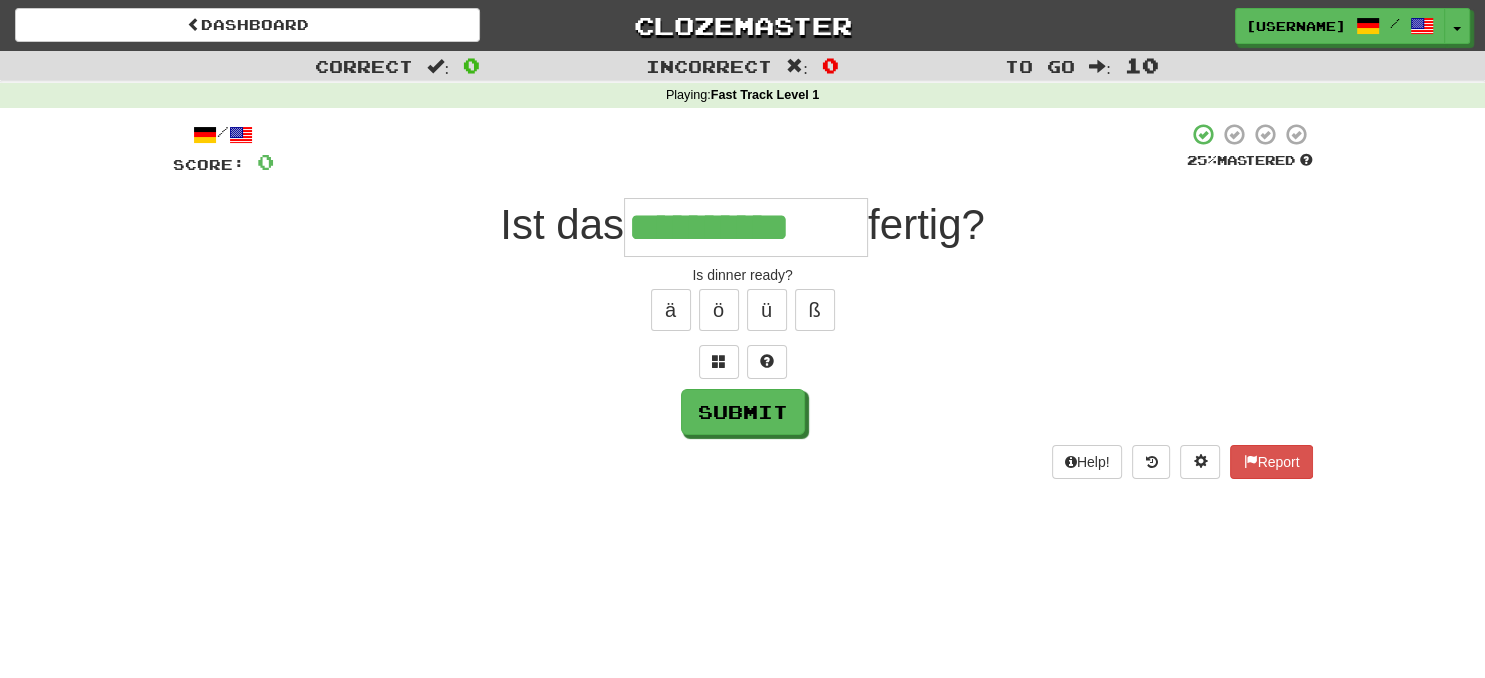 type on "**********" 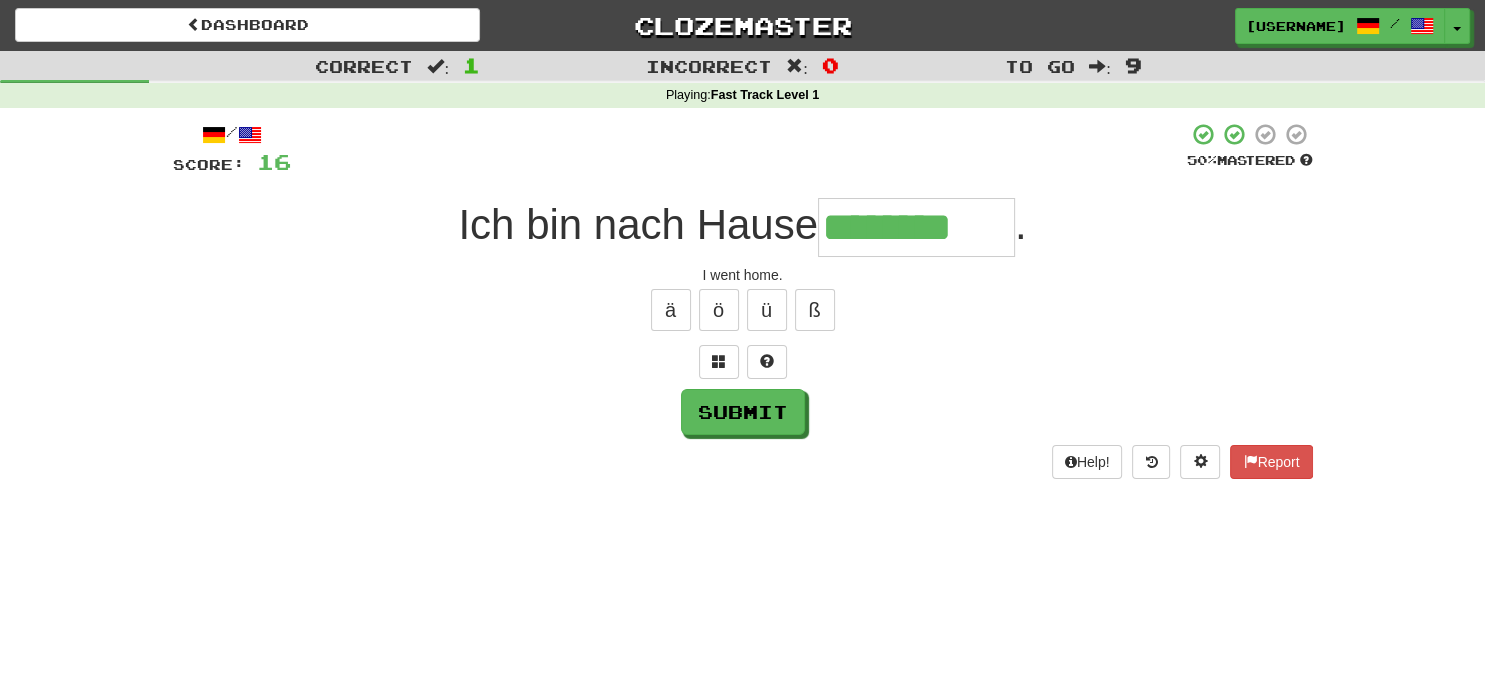 type on "********" 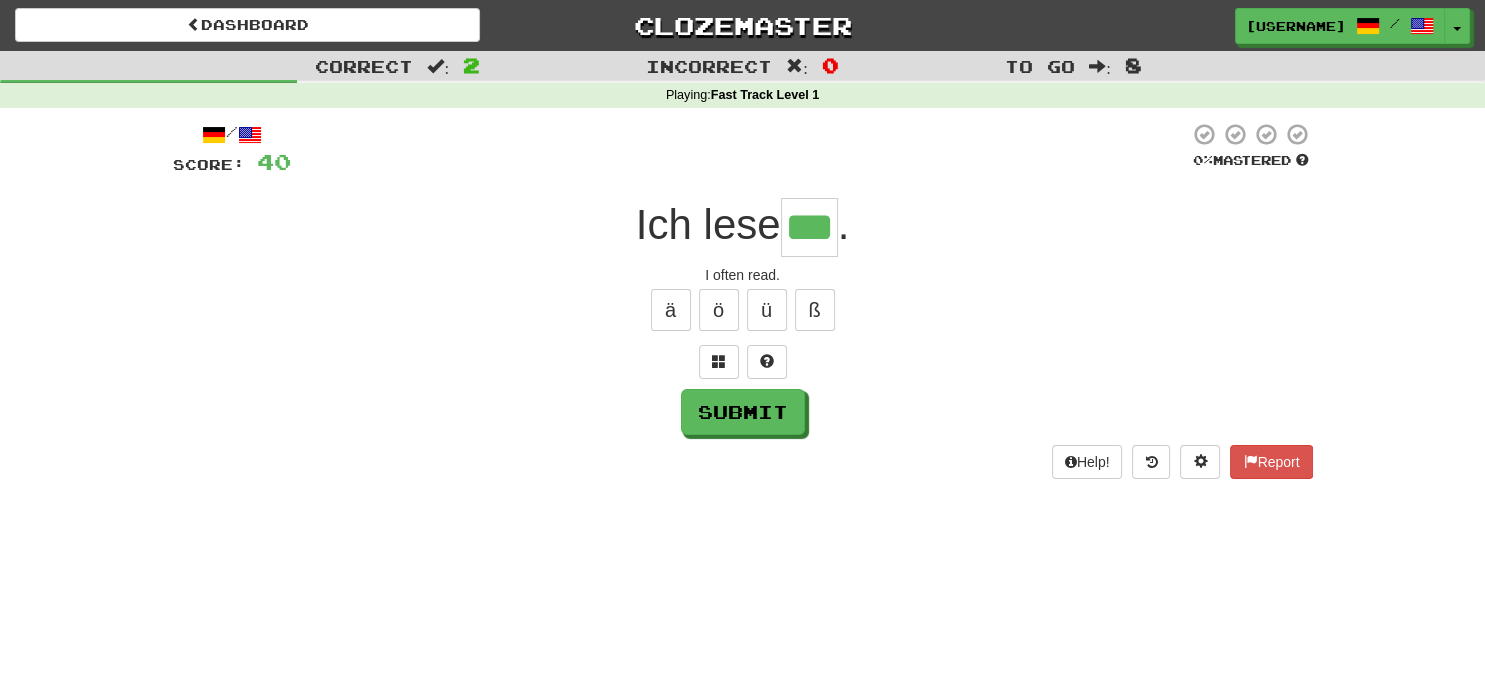 type on "***" 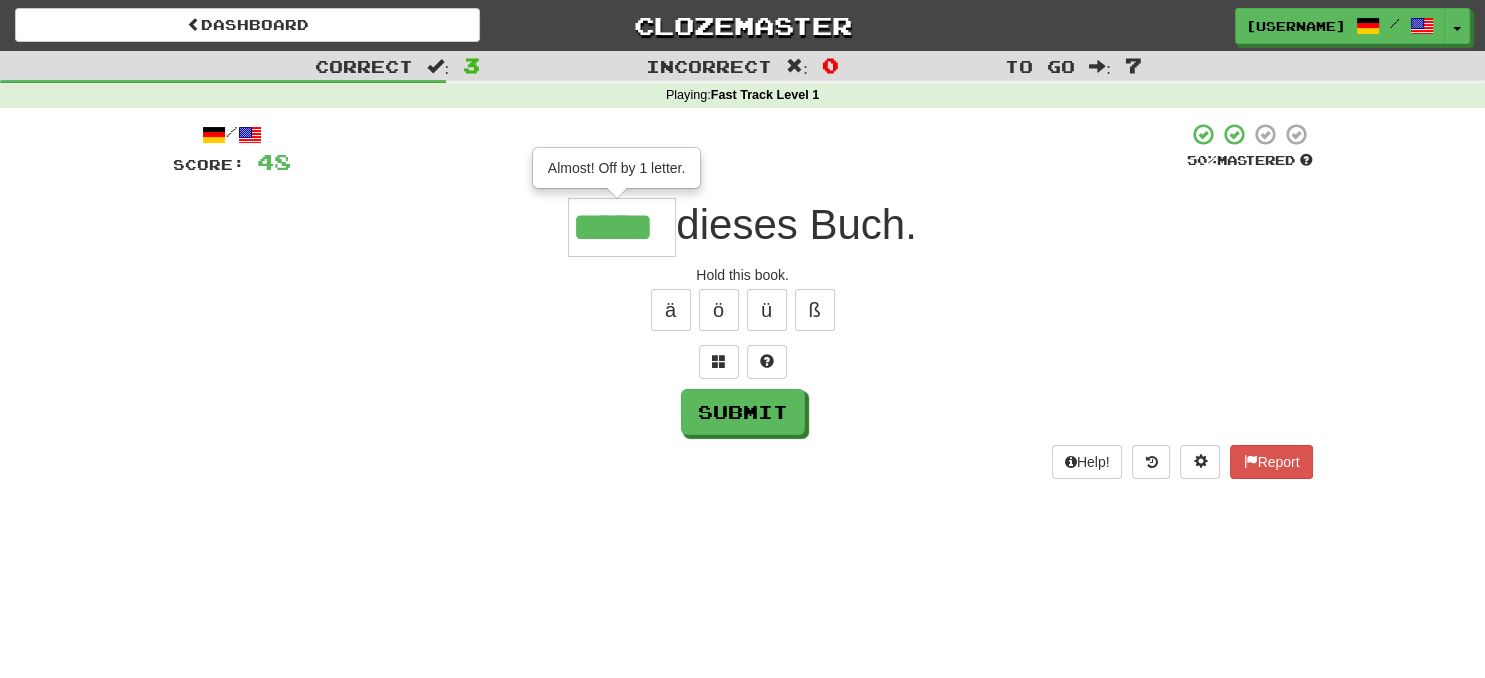 type on "*****" 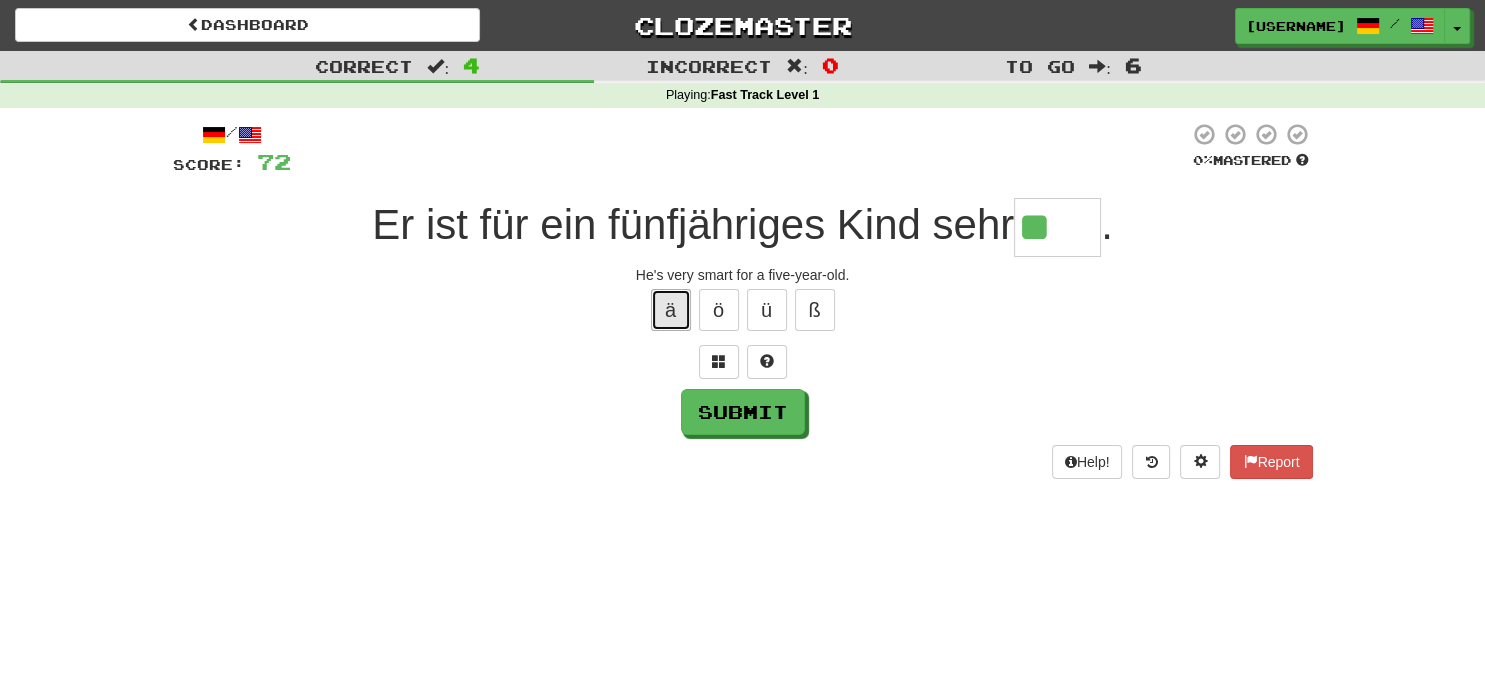 click on "ä" at bounding box center [671, 310] 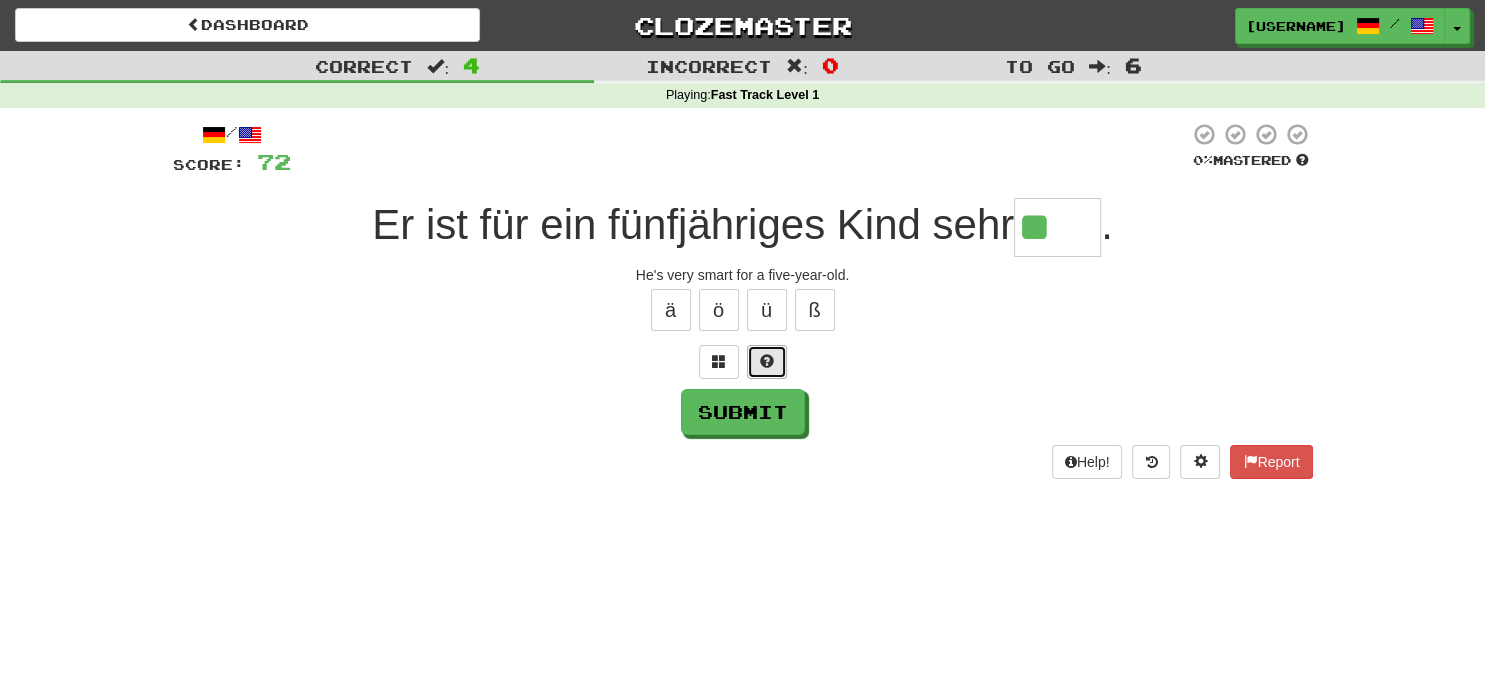 click at bounding box center (767, 362) 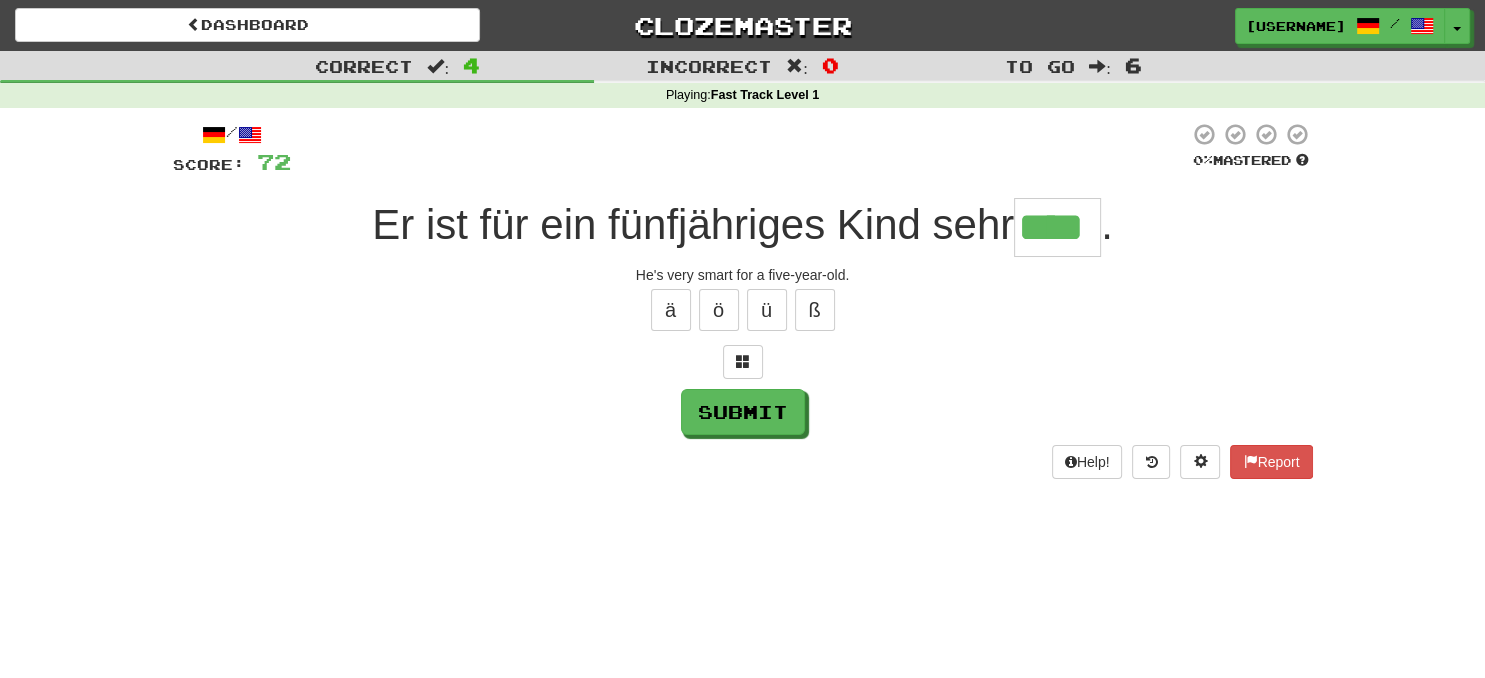 type on "****" 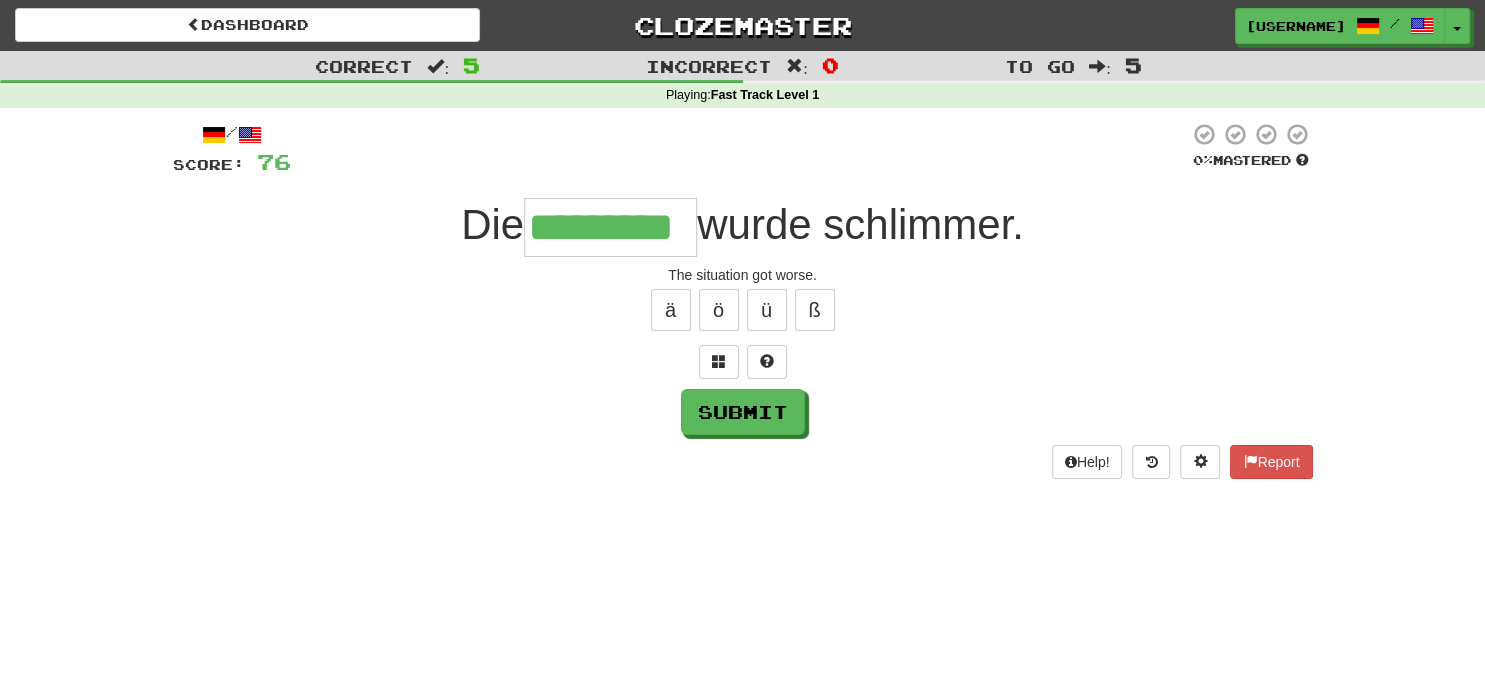 type on "*********" 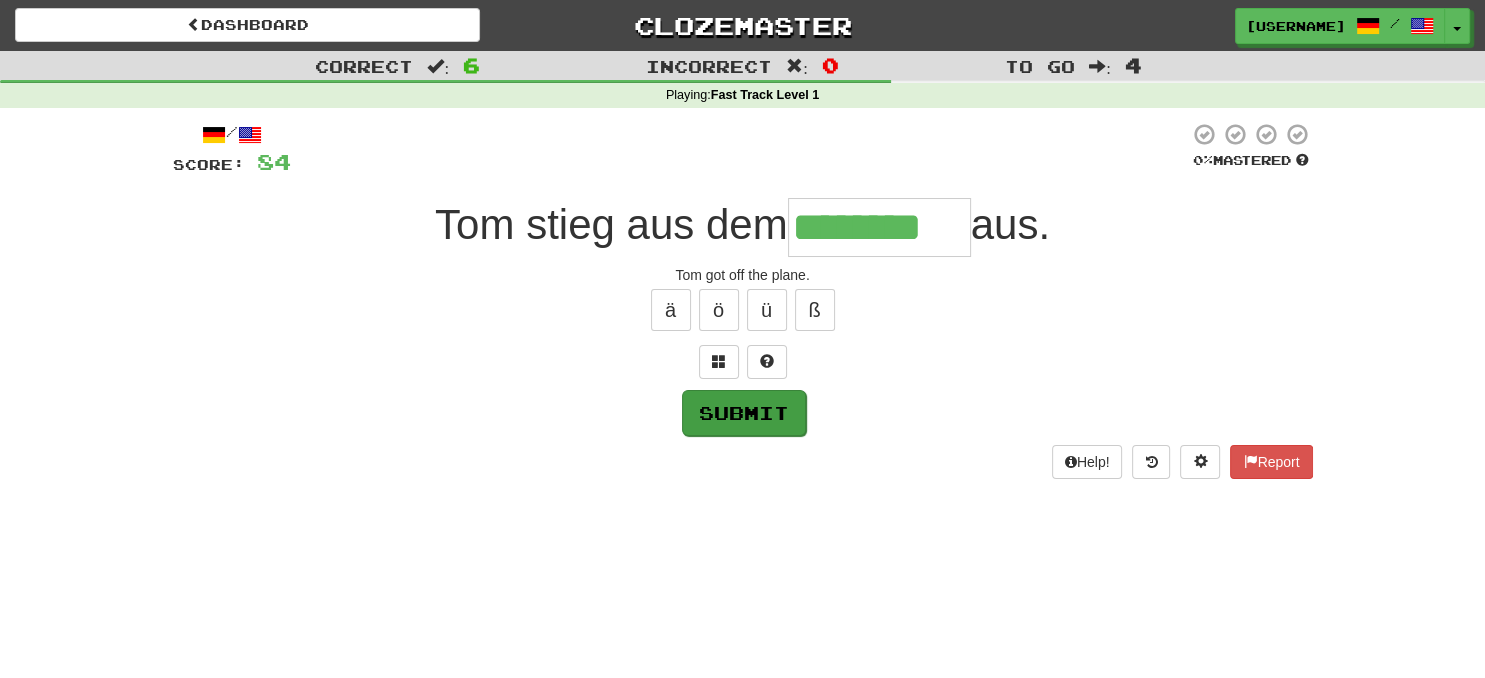 type on "********" 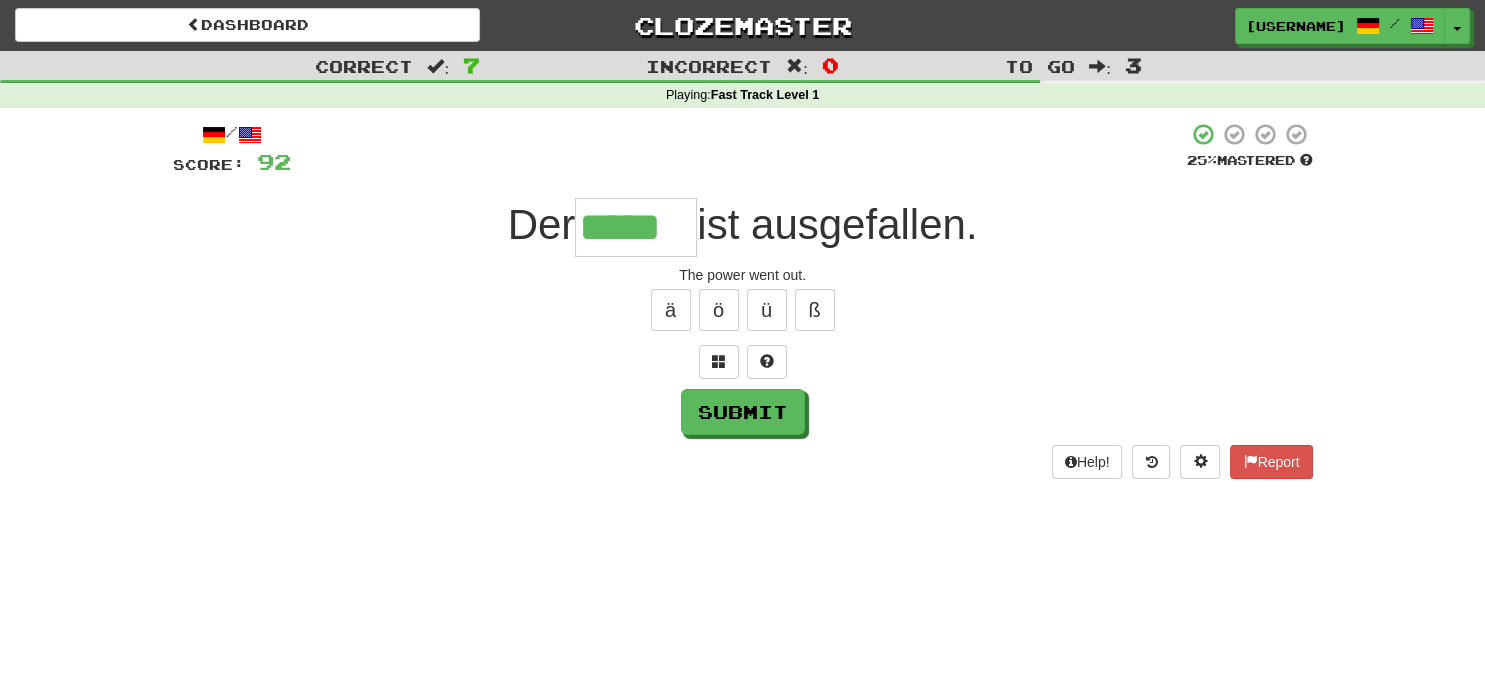 type on "*****" 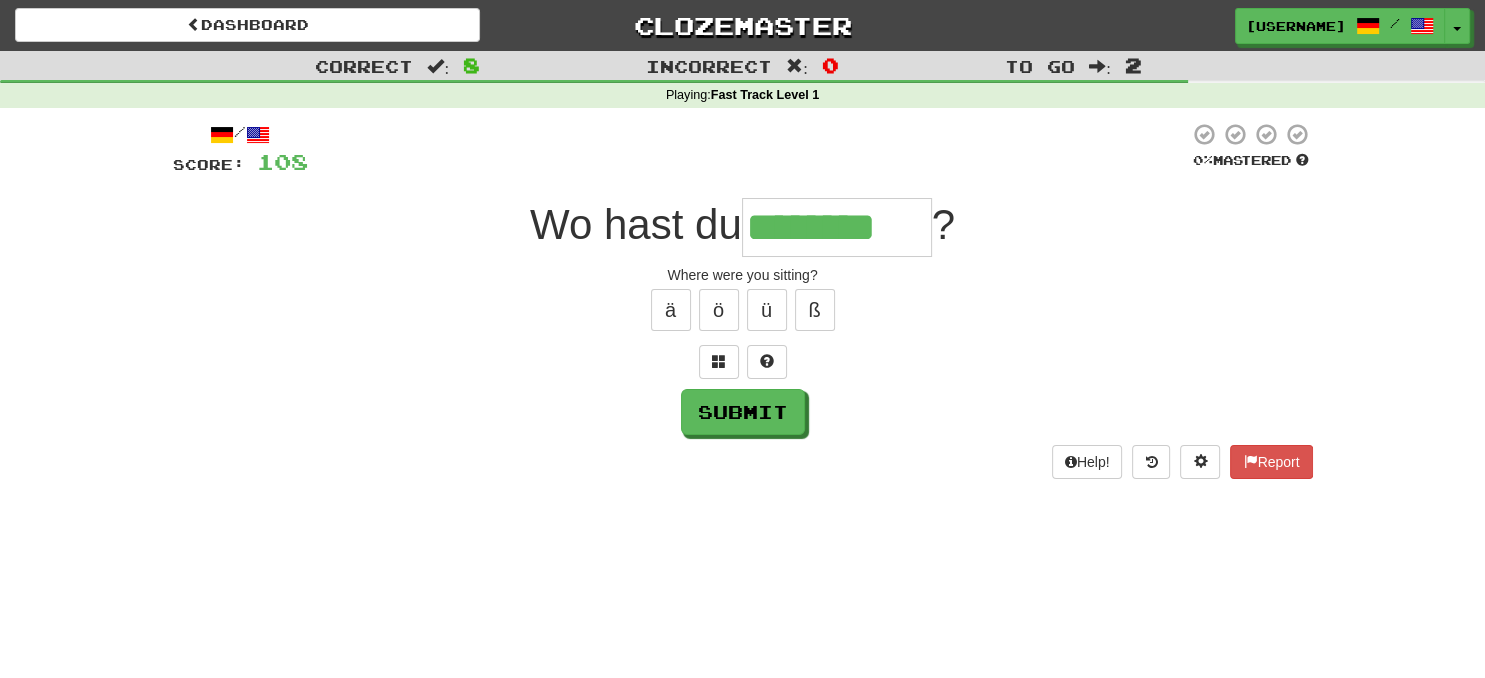 type on "********" 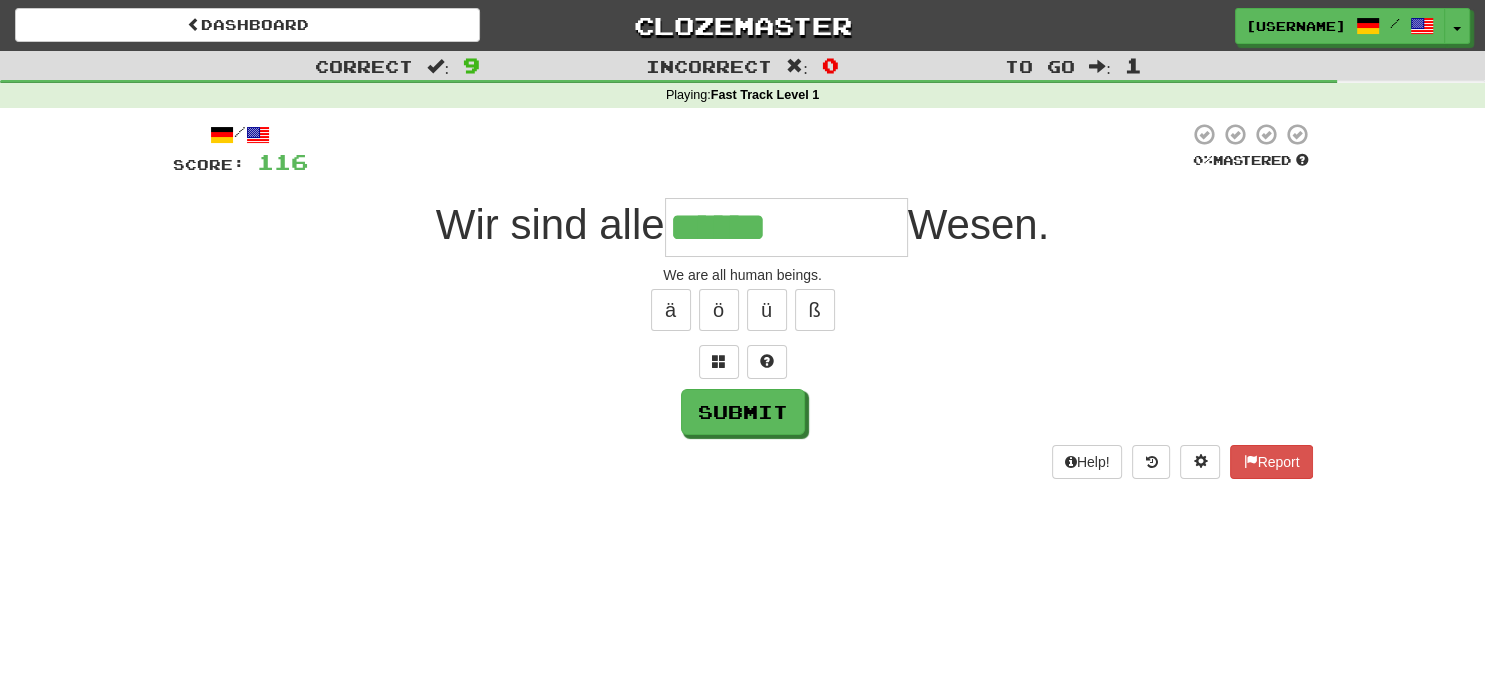 type on "**********" 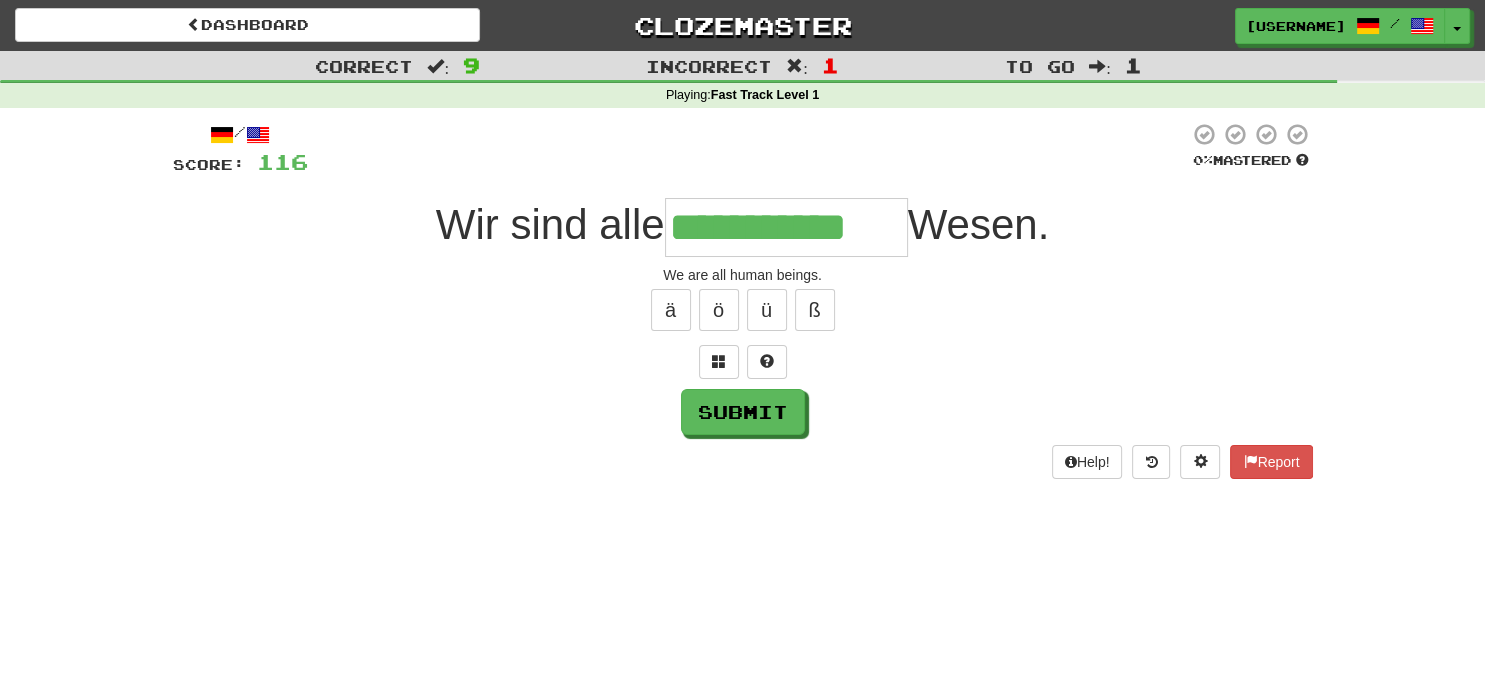type on "**********" 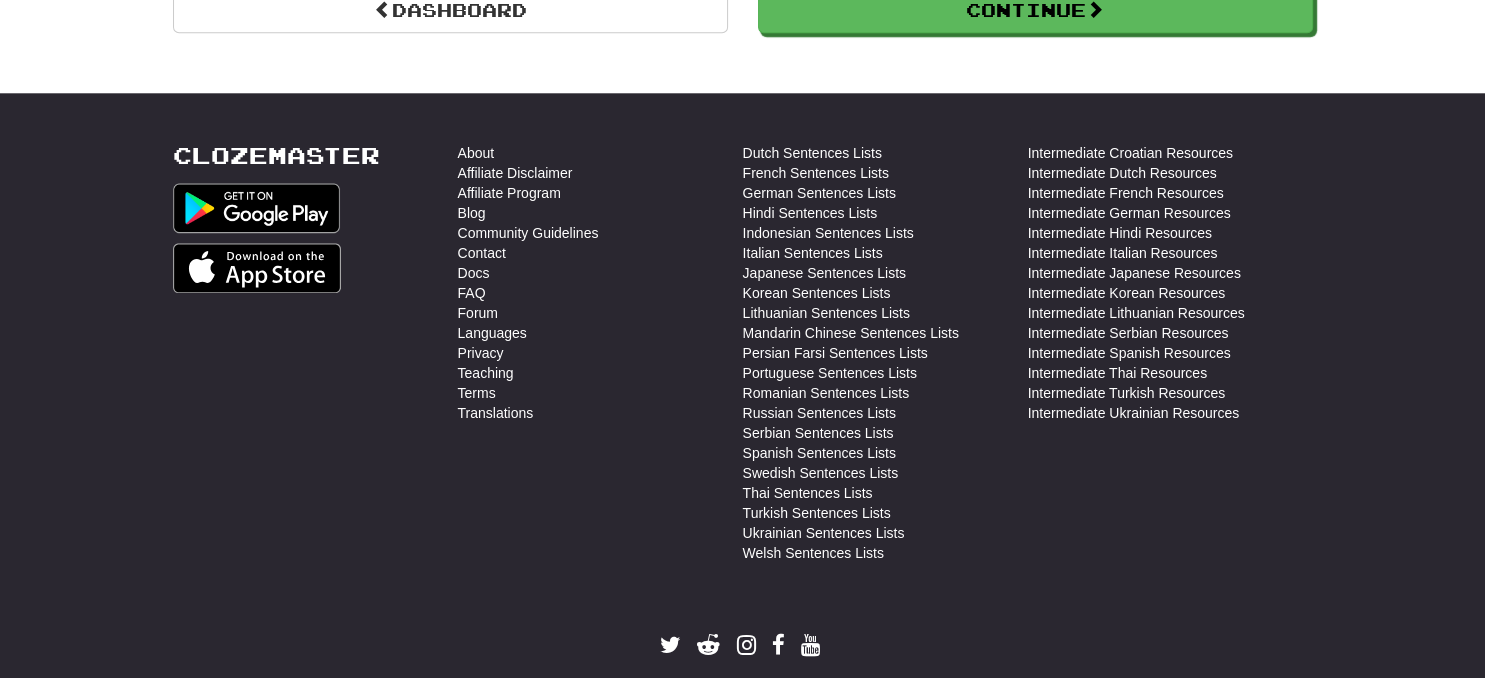 scroll, scrollTop: 1568, scrollLeft: 0, axis: vertical 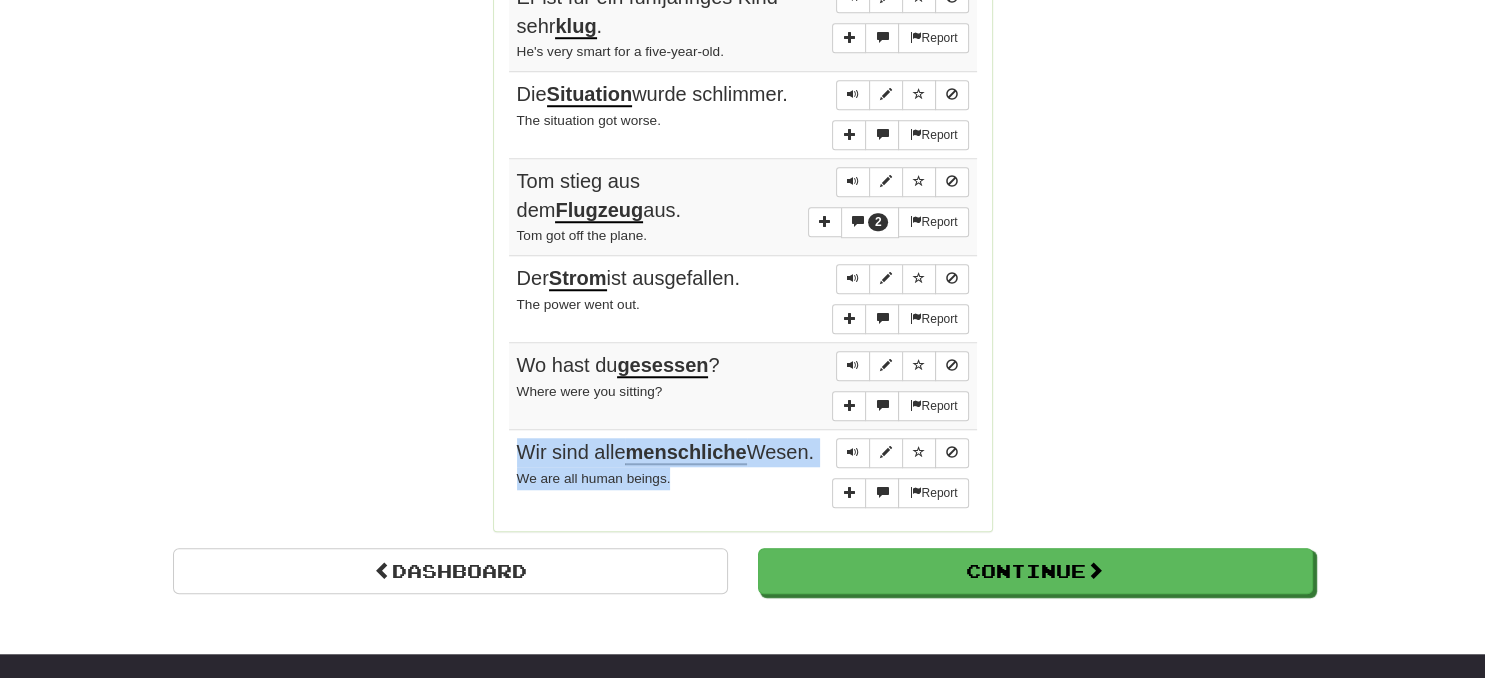 drag, startPoint x: 516, startPoint y: 352, endPoint x: 692, endPoint y: 499, distance: 229.3142 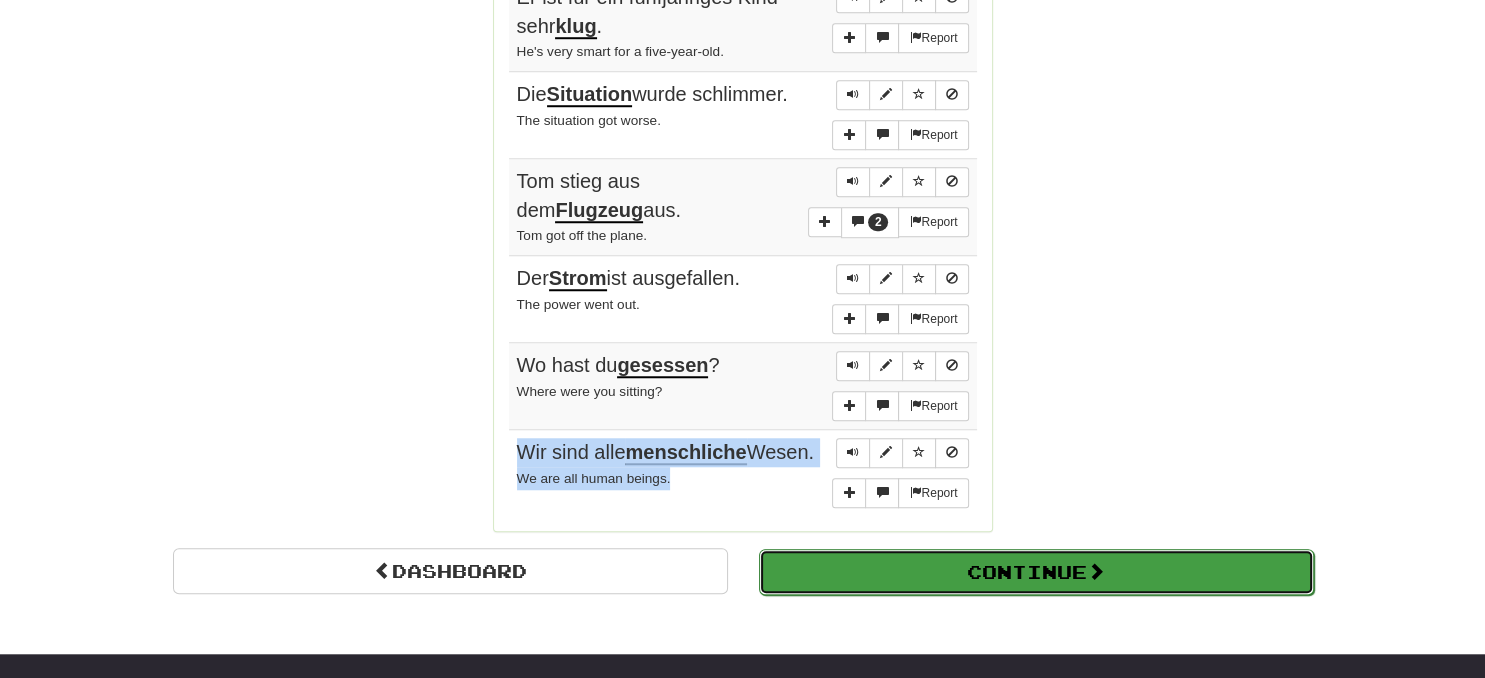 click on "Continue" at bounding box center [1036, 572] 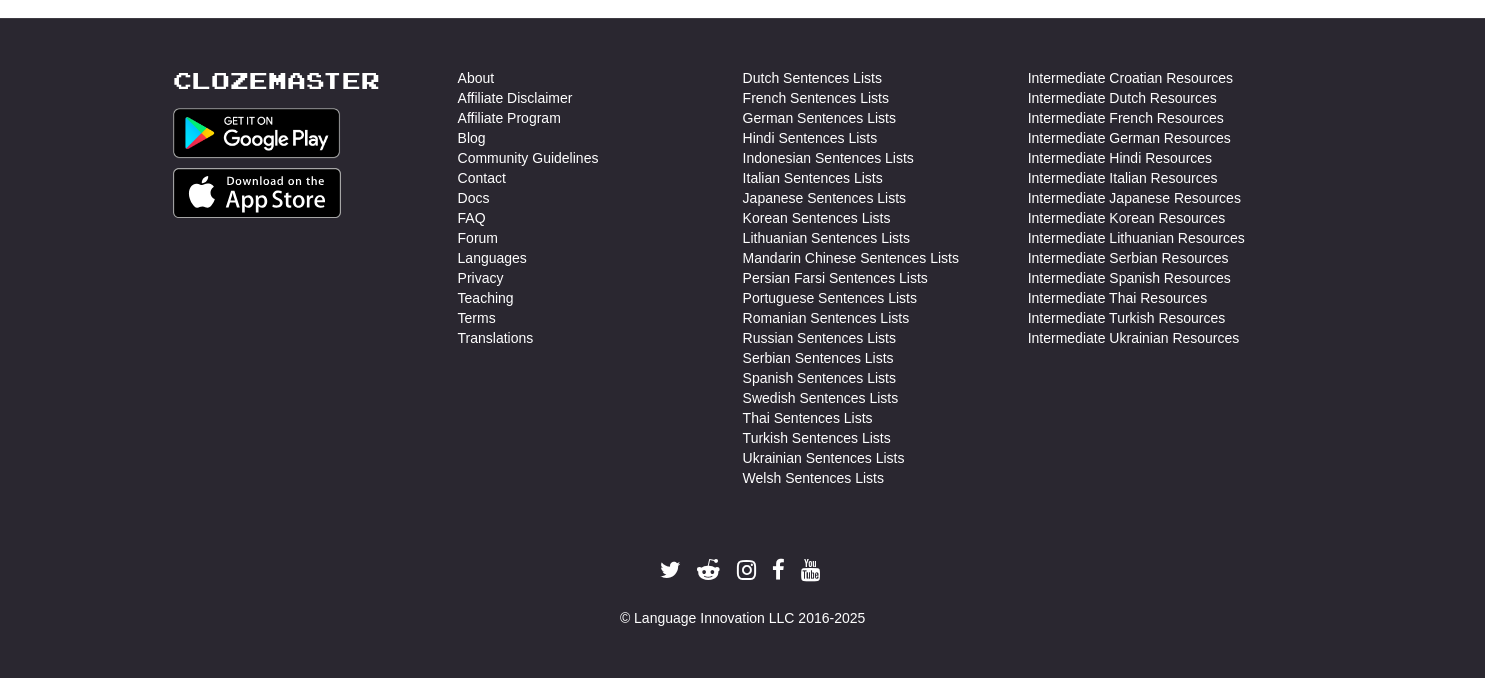 scroll, scrollTop: 710, scrollLeft: 0, axis: vertical 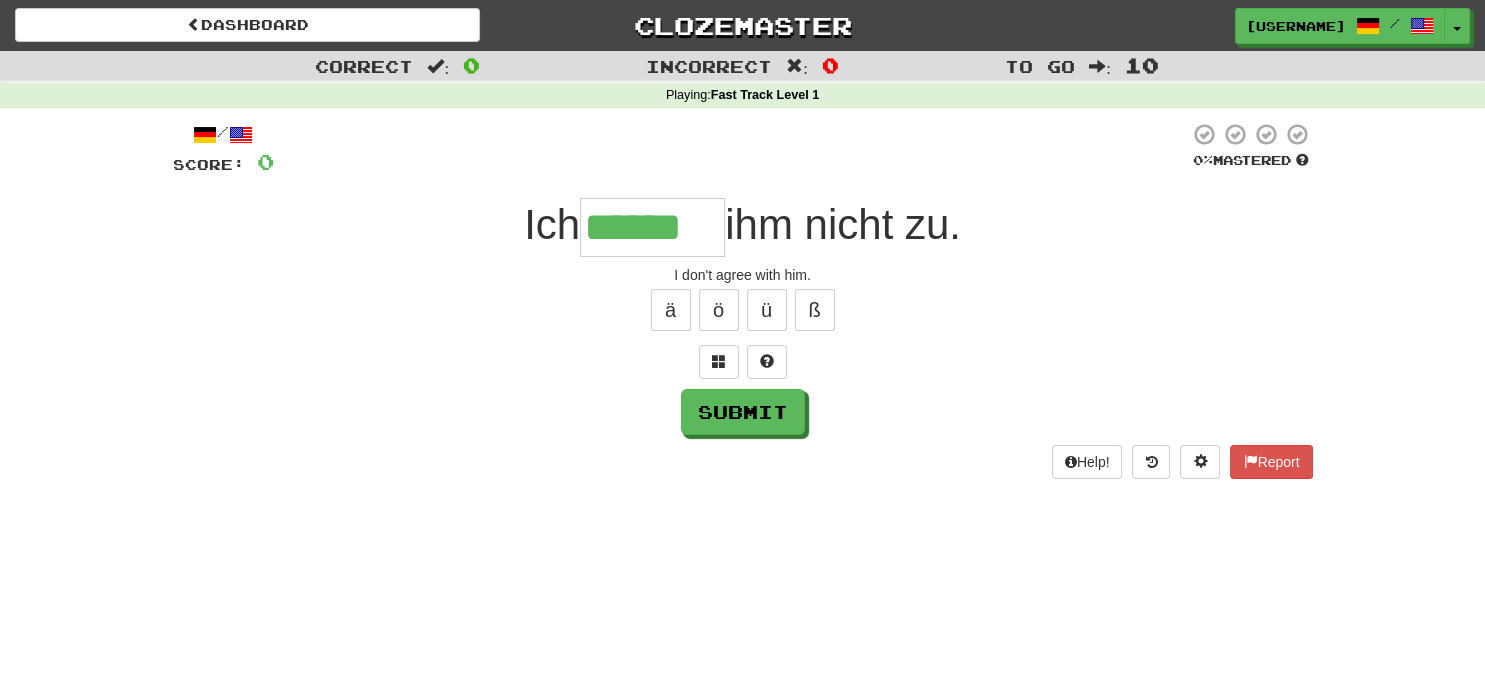 type on "******" 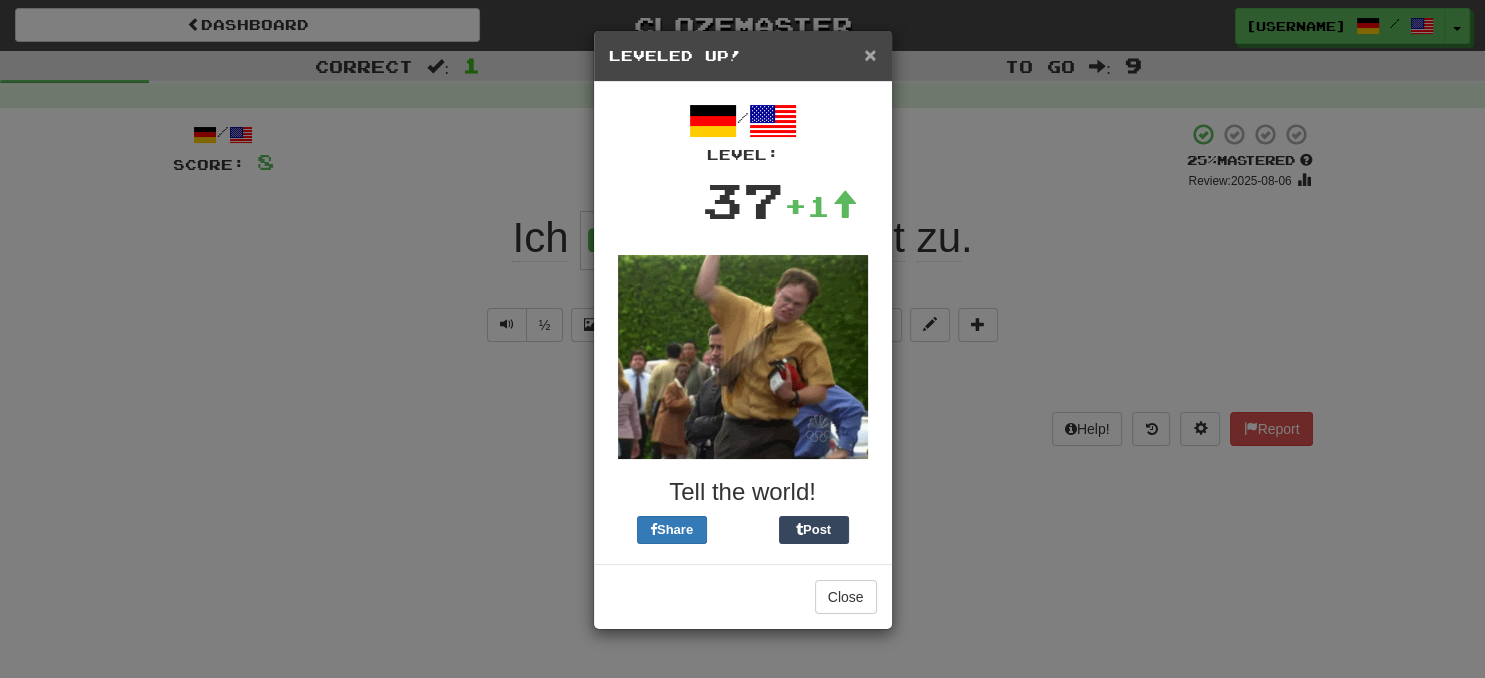 click on "×" at bounding box center (870, 54) 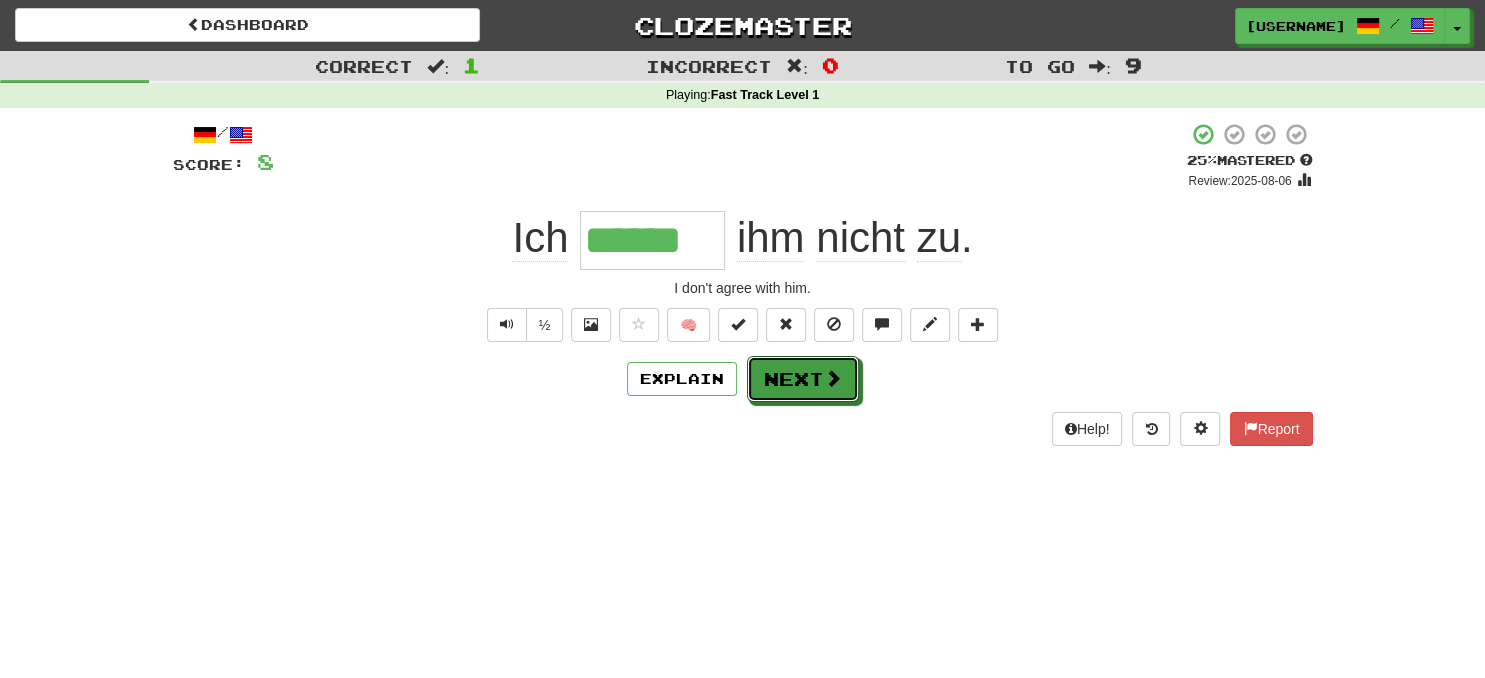 click at bounding box center (833, 378) 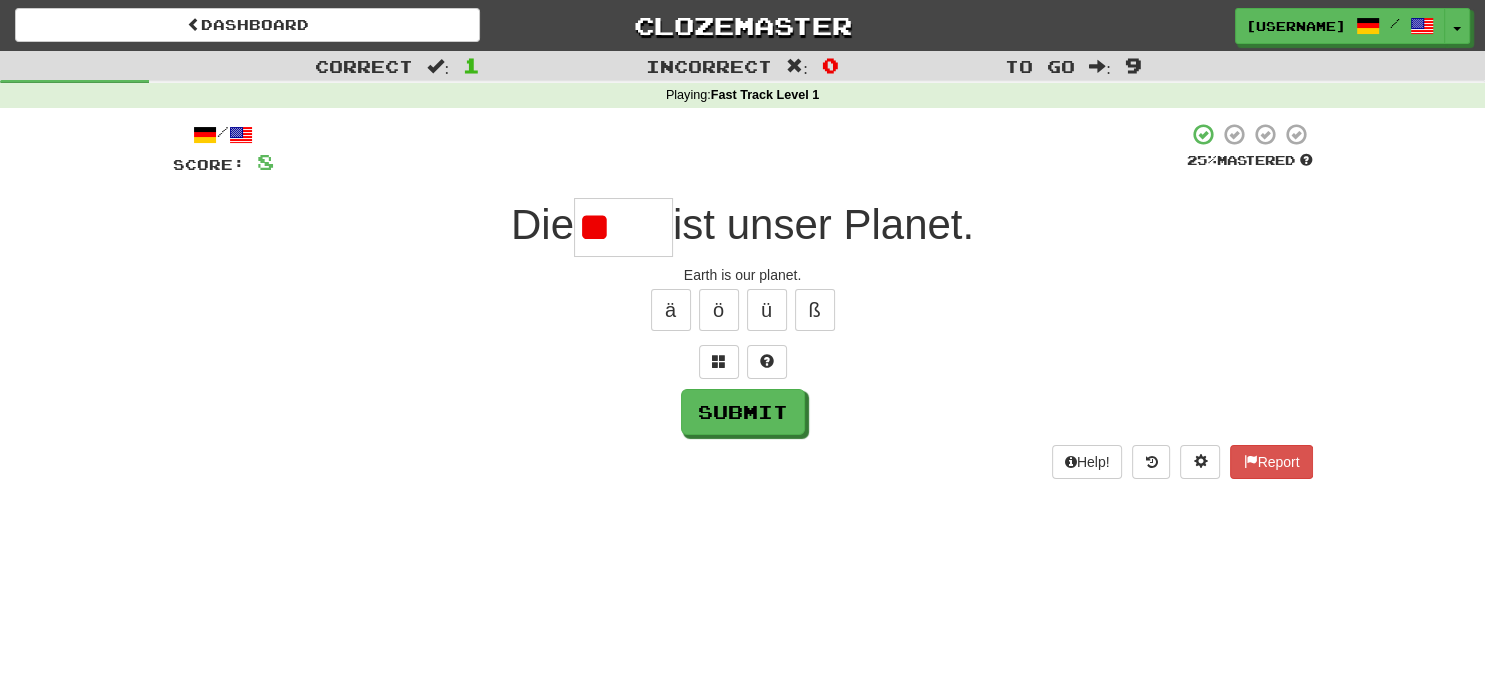 type on "*" 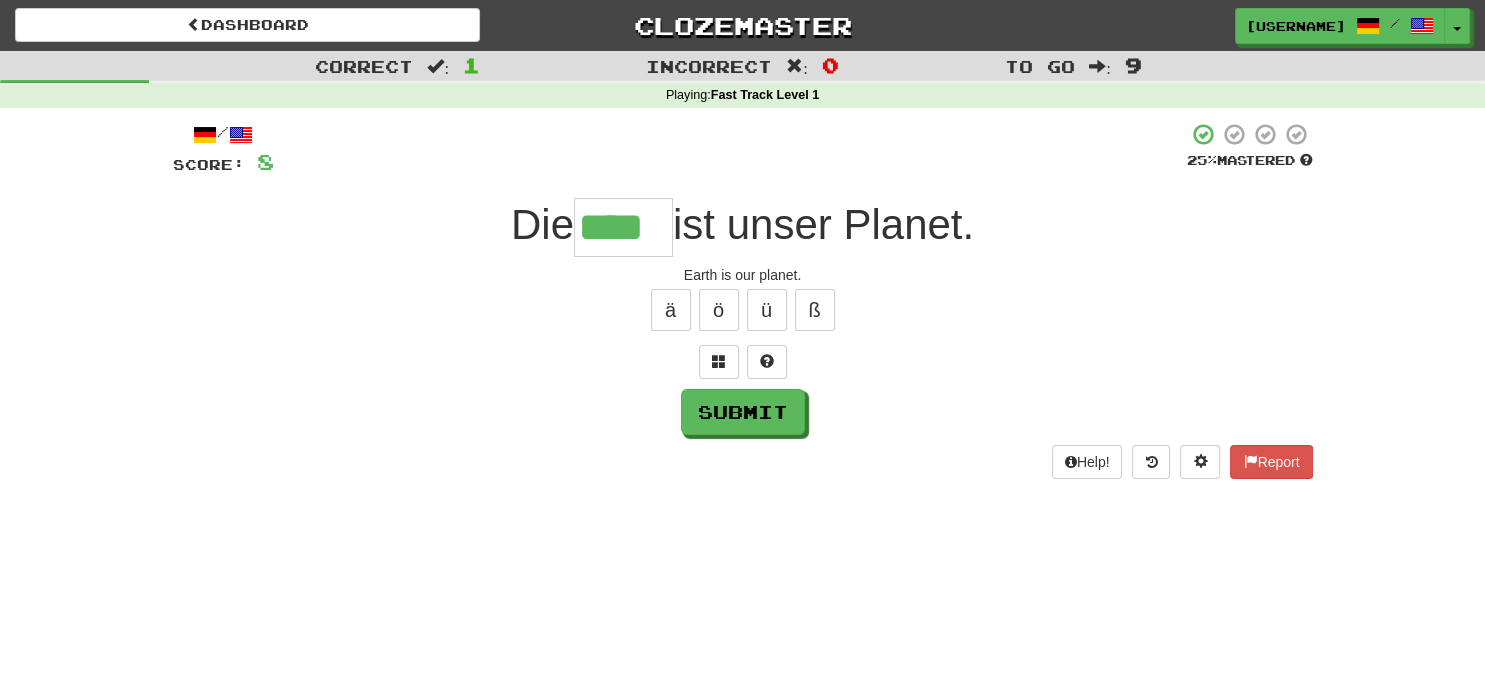 type on "****" 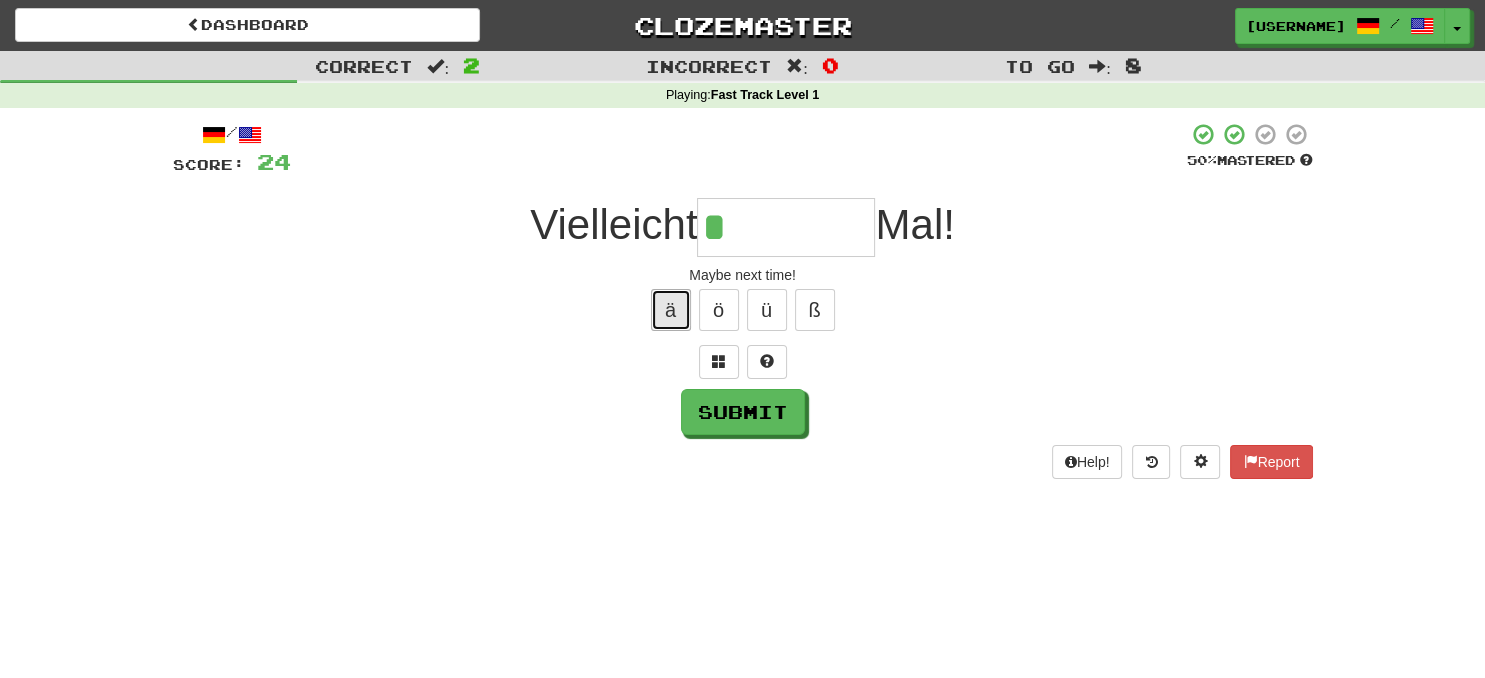 click on "ä" at bounding box center (671, 310) 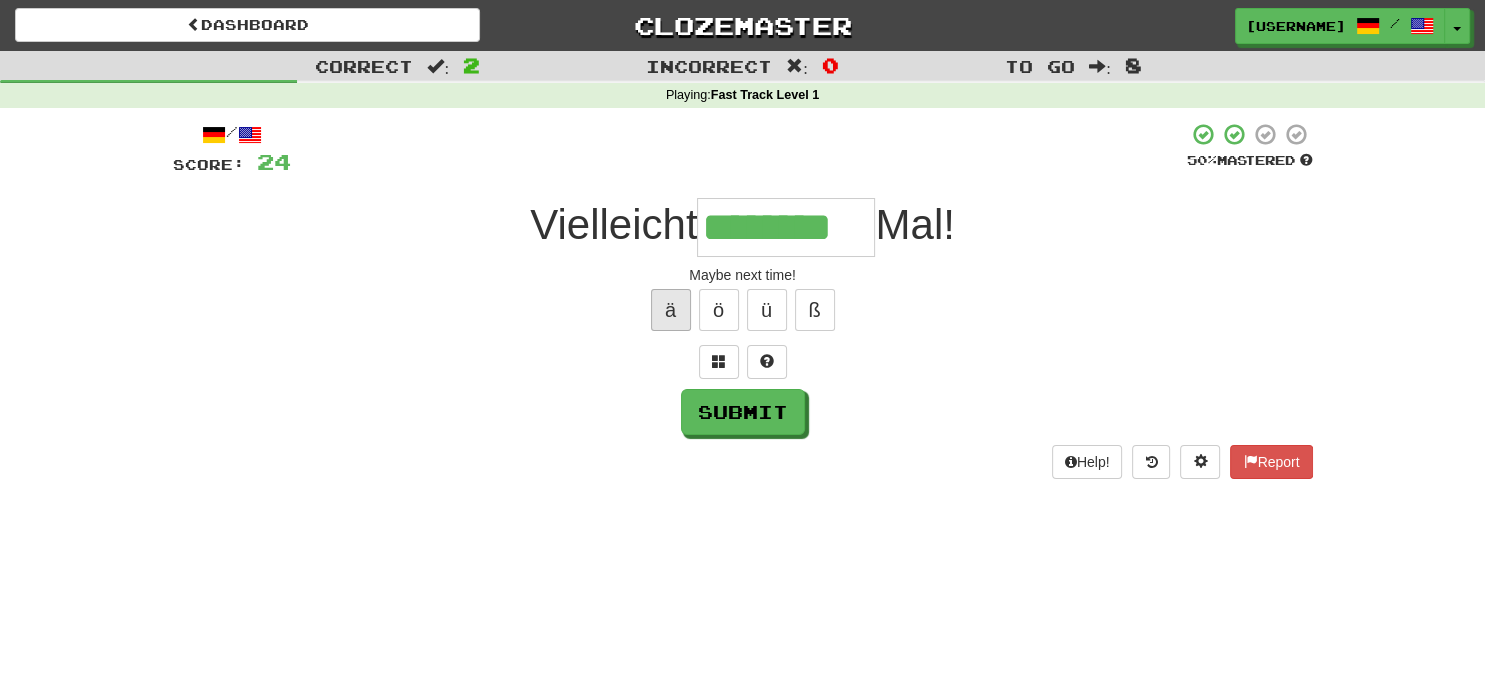 type on "********" 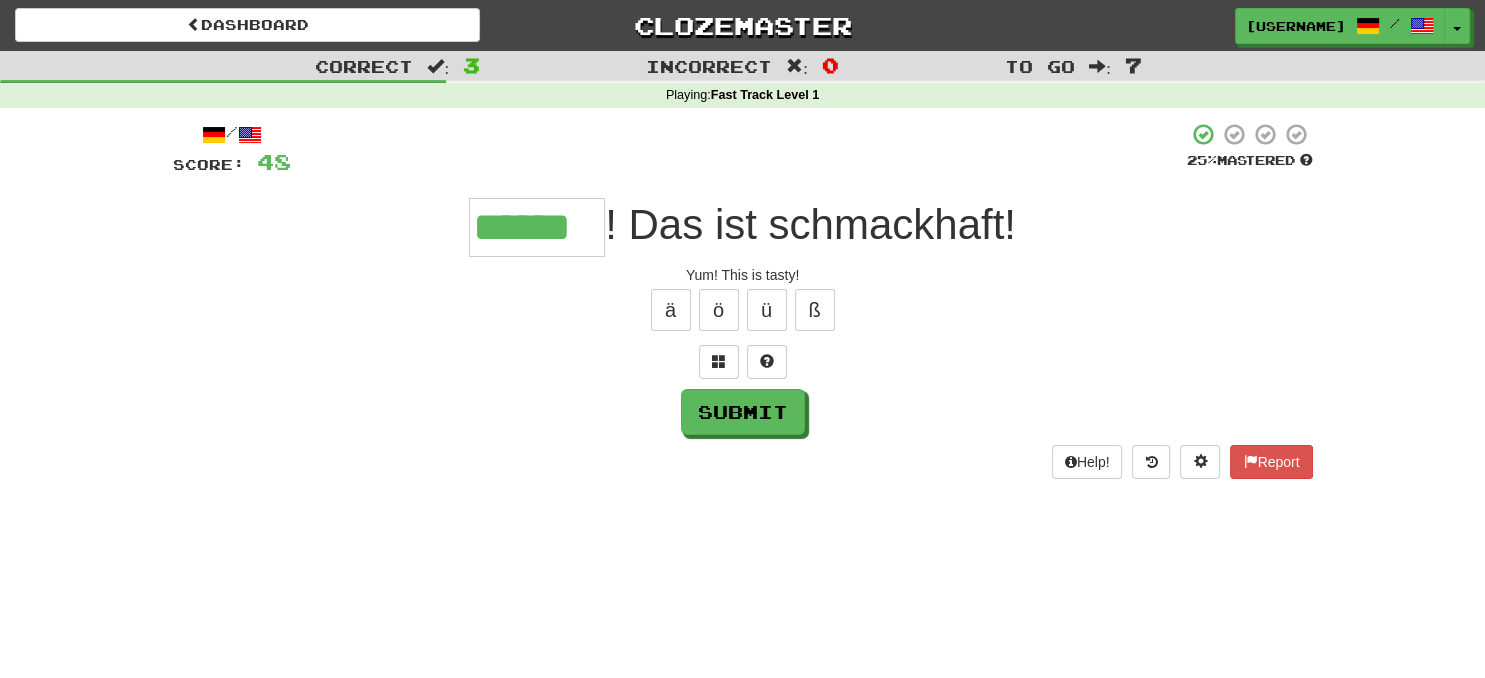 type on "******" 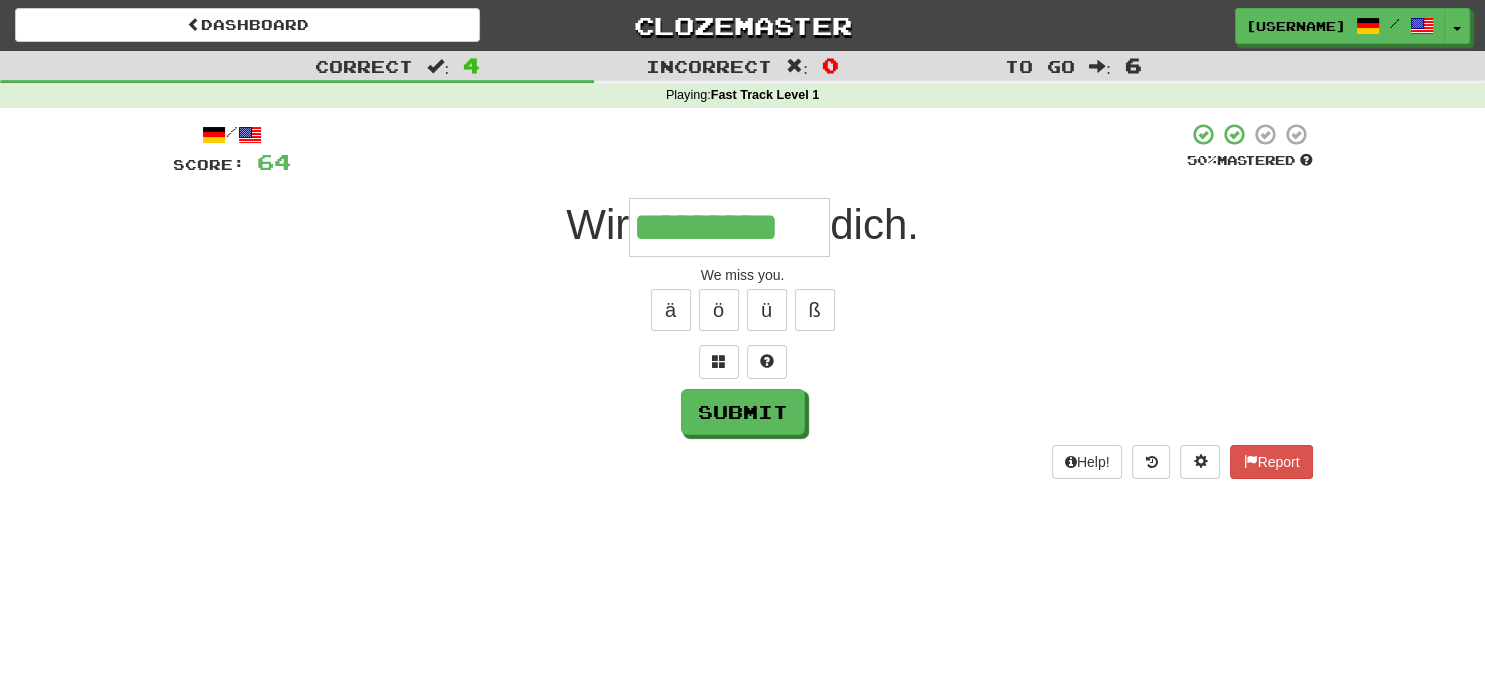 type on "*********" 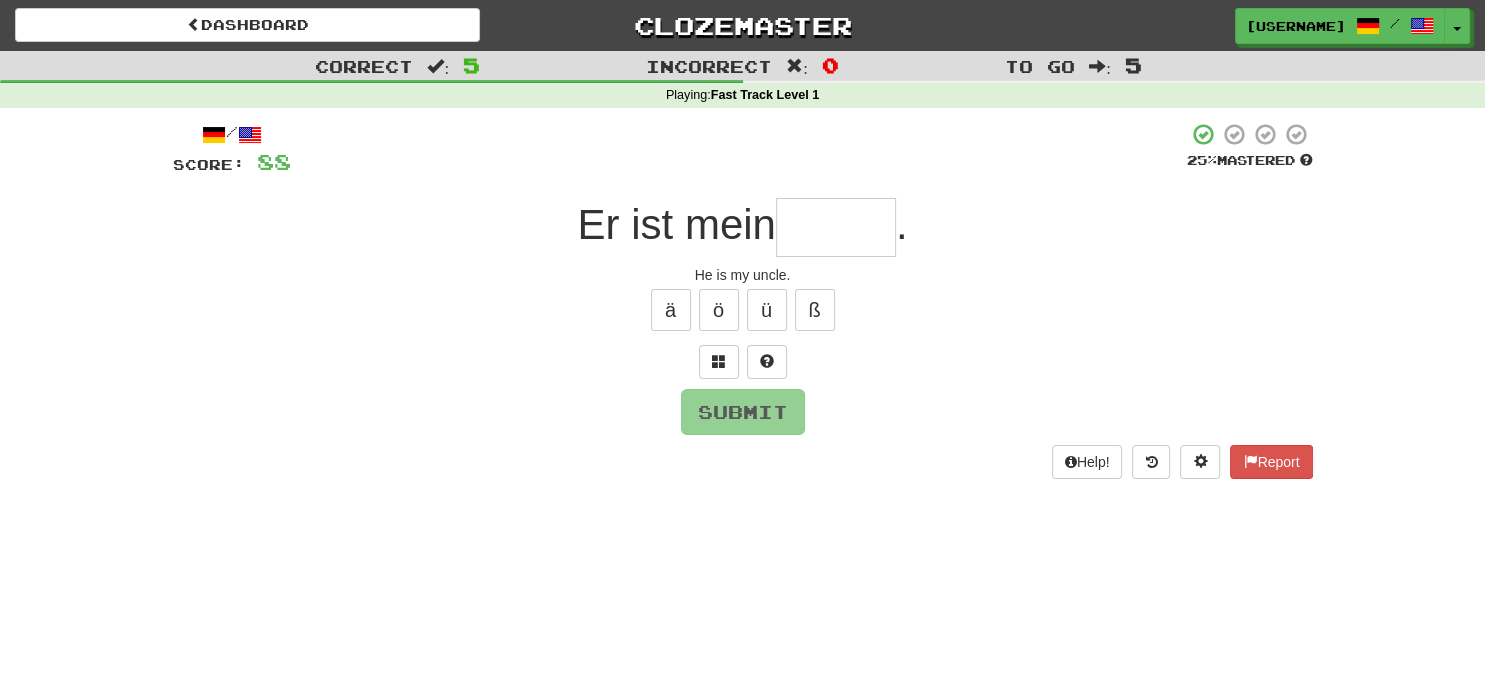 click at bounding box center [836, 227] 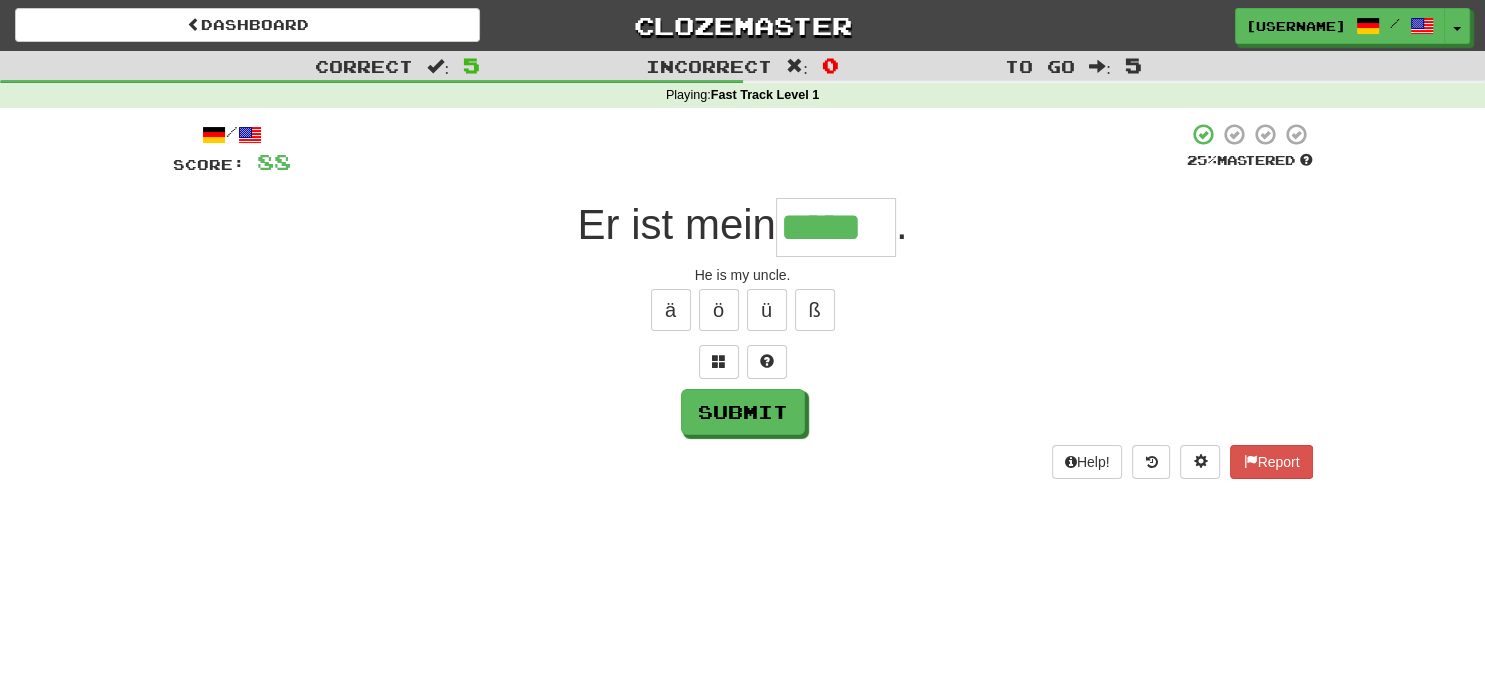 type on "*****" 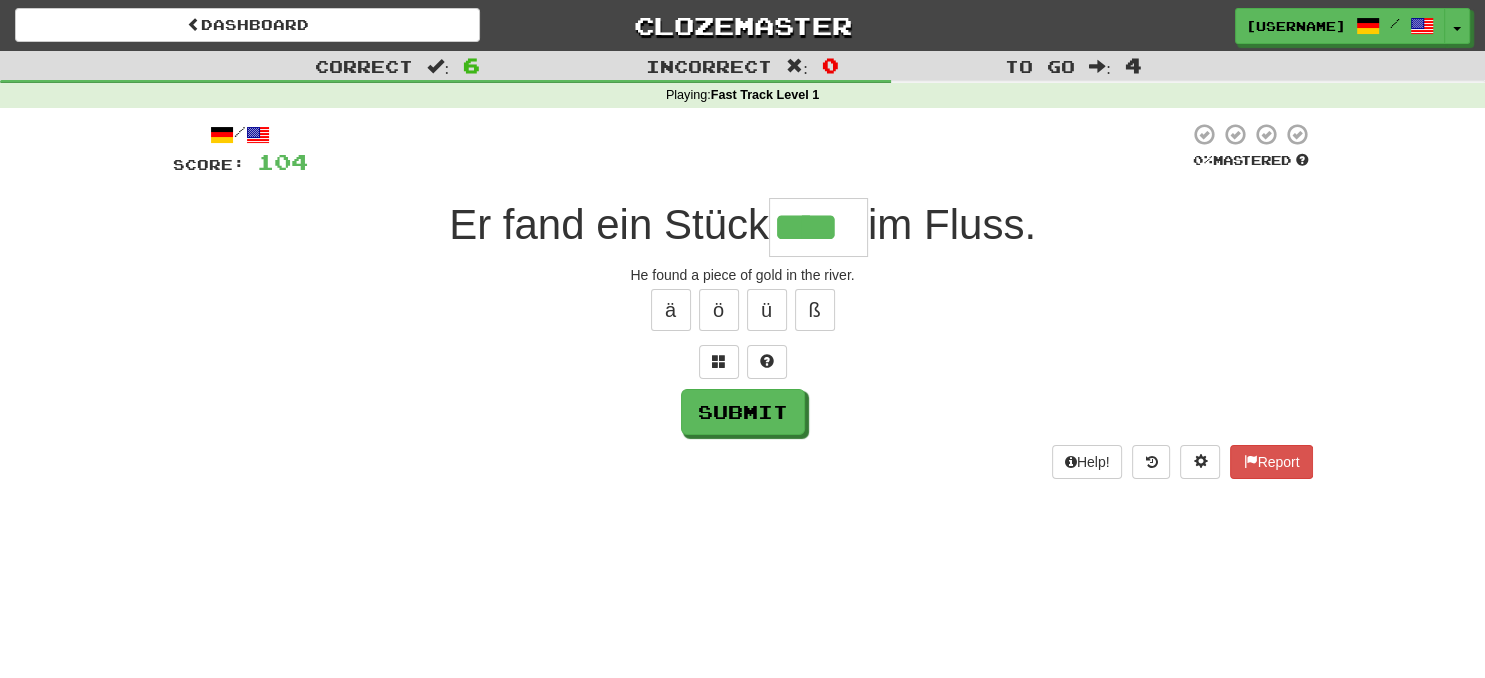 type on "****" 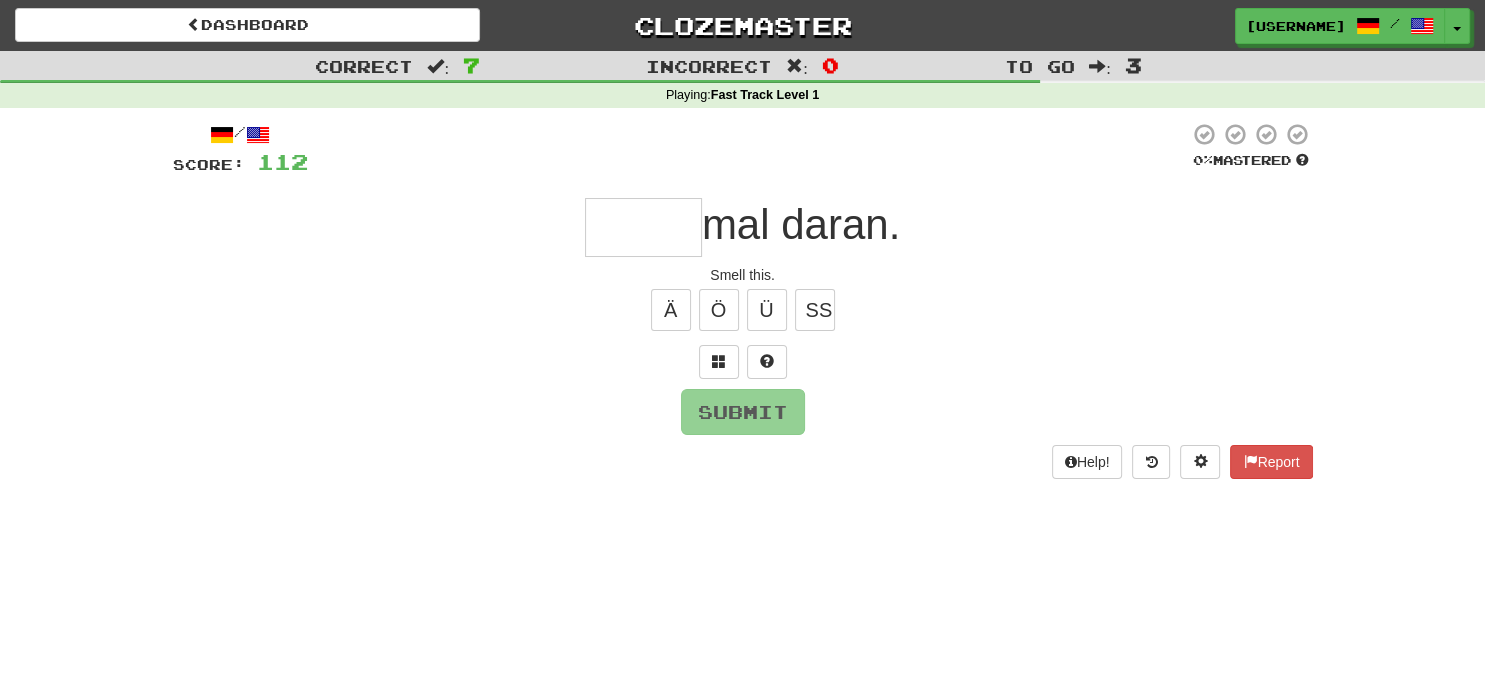 type on "*" 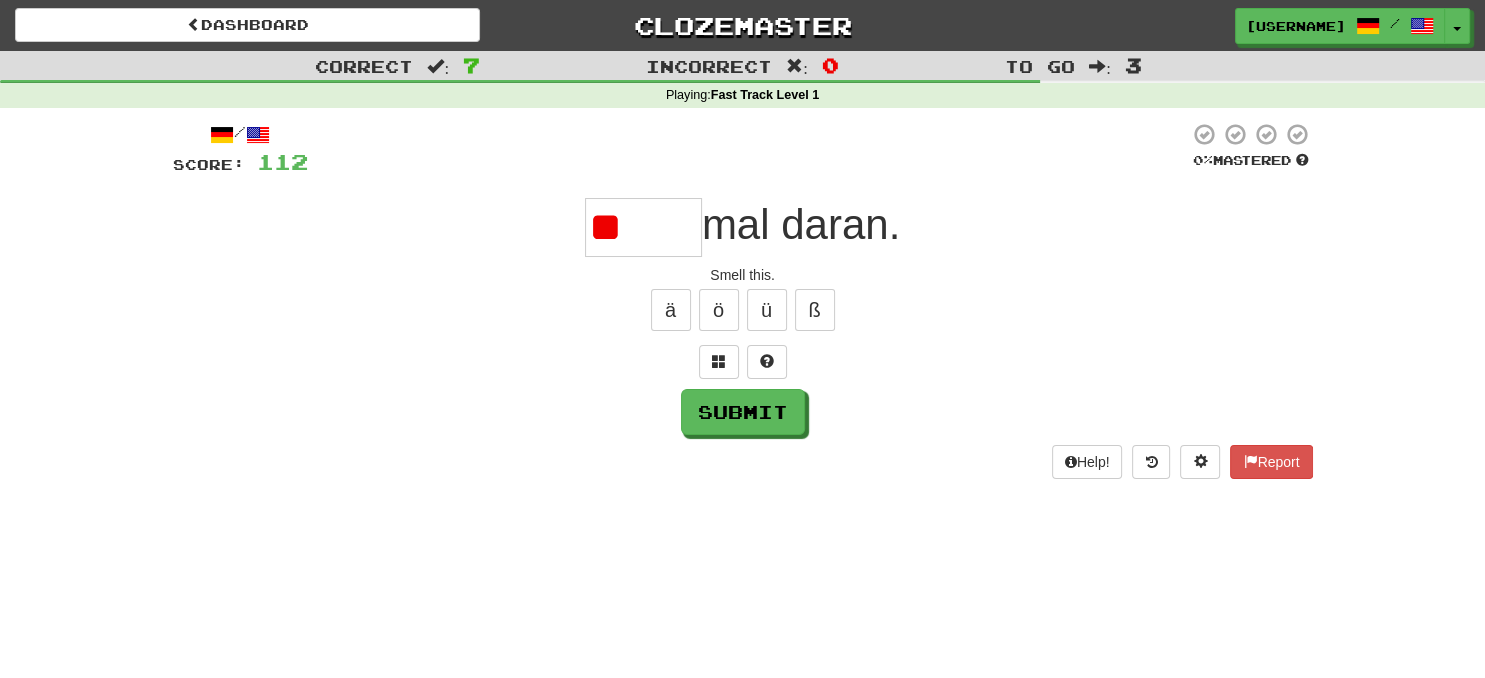 type on "*" 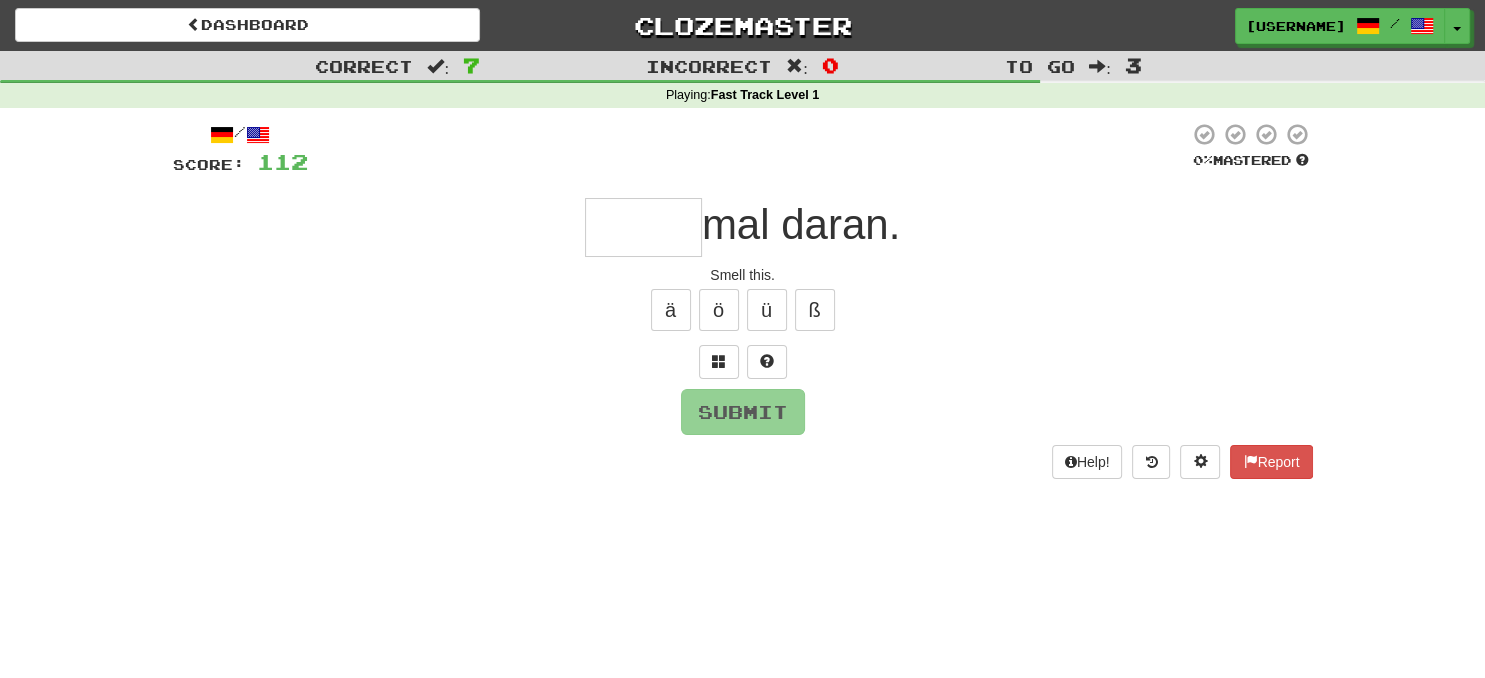 type on "*" 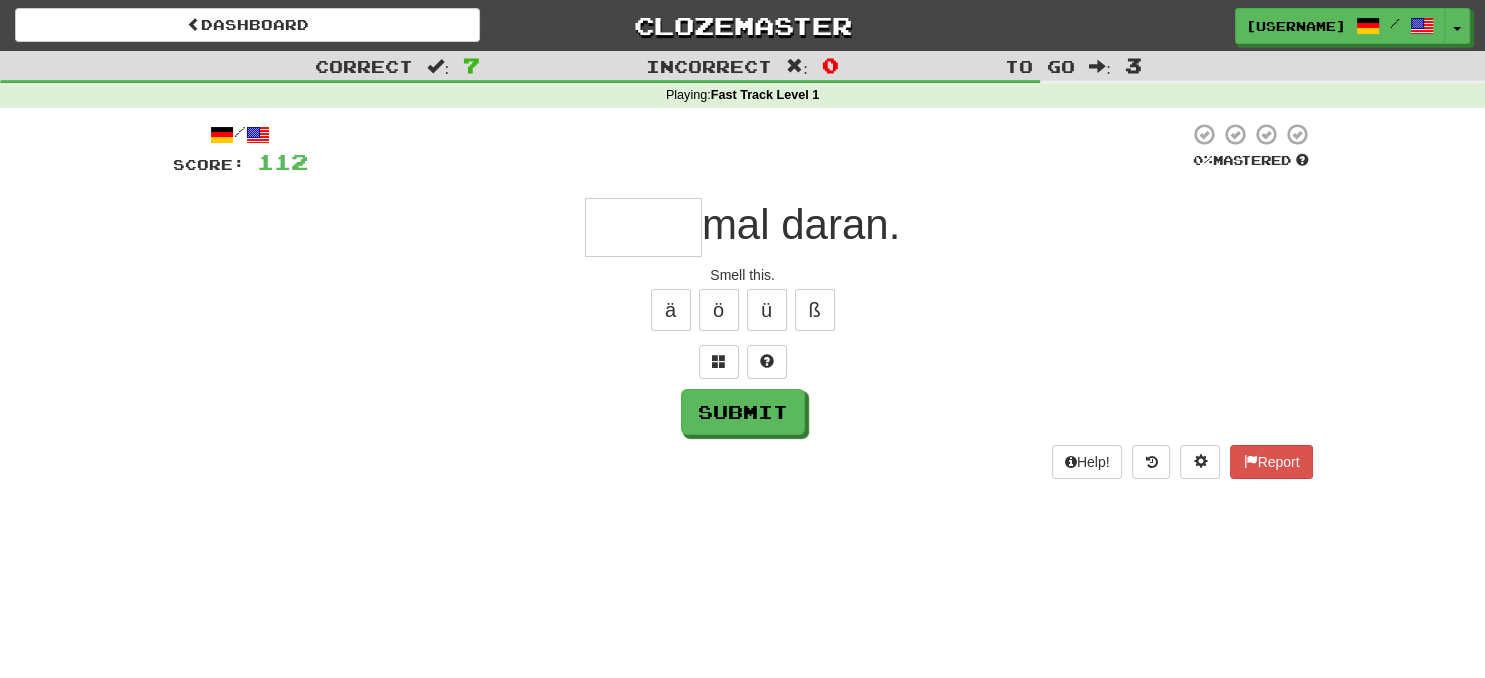 type on "*" 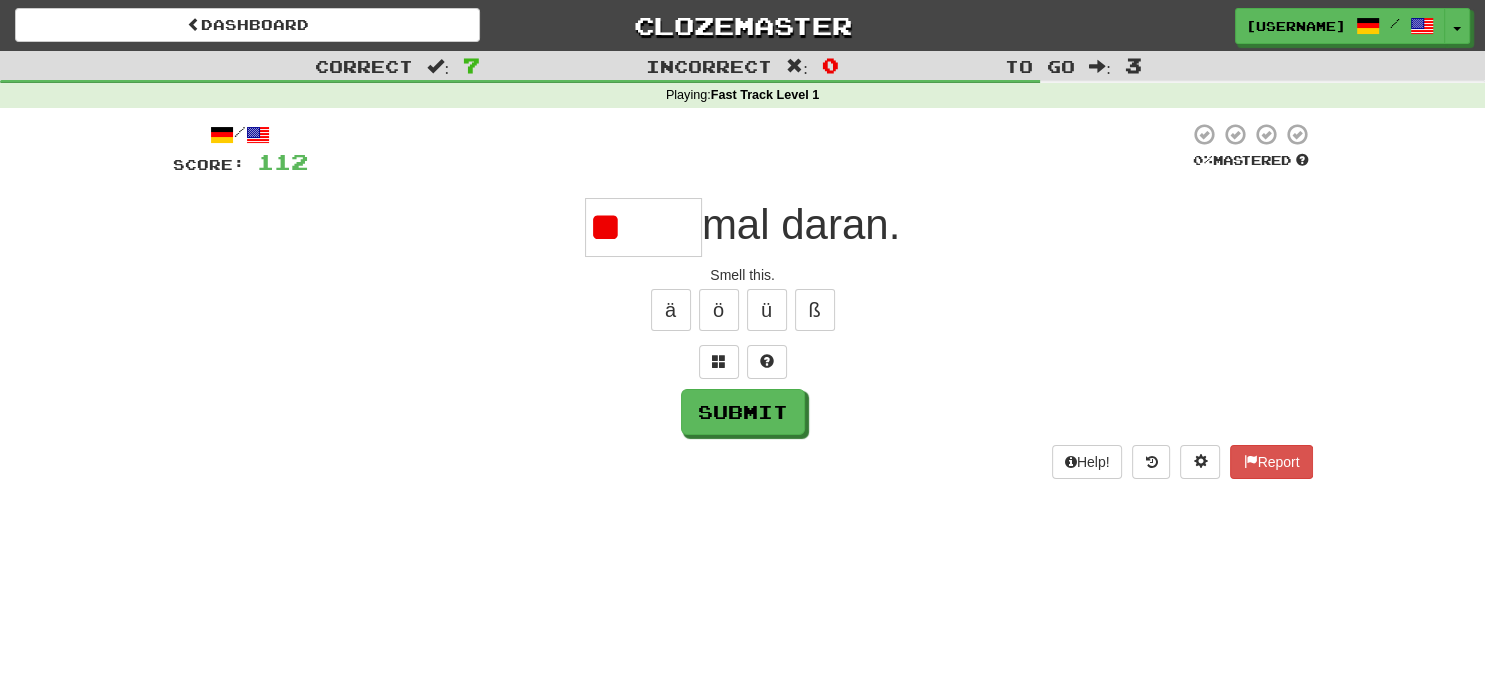 type on "*" 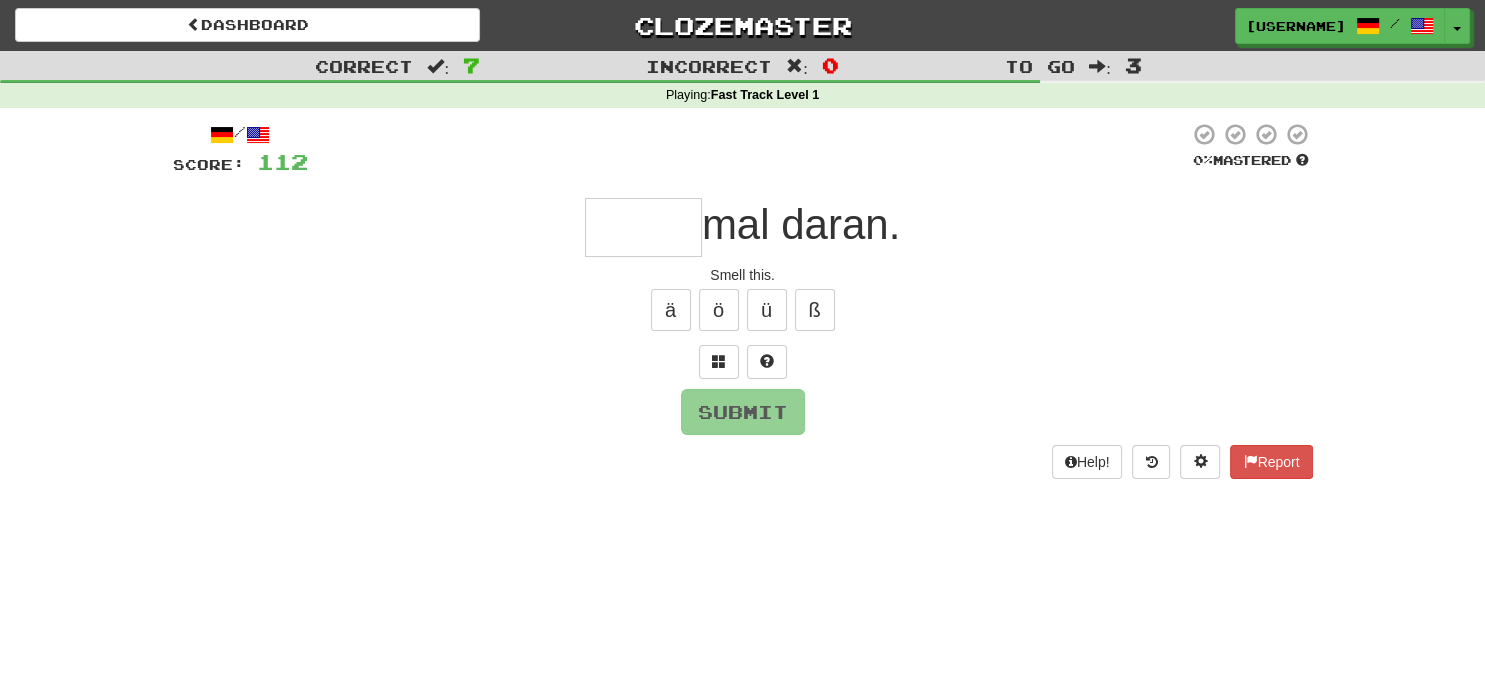 type on "*" 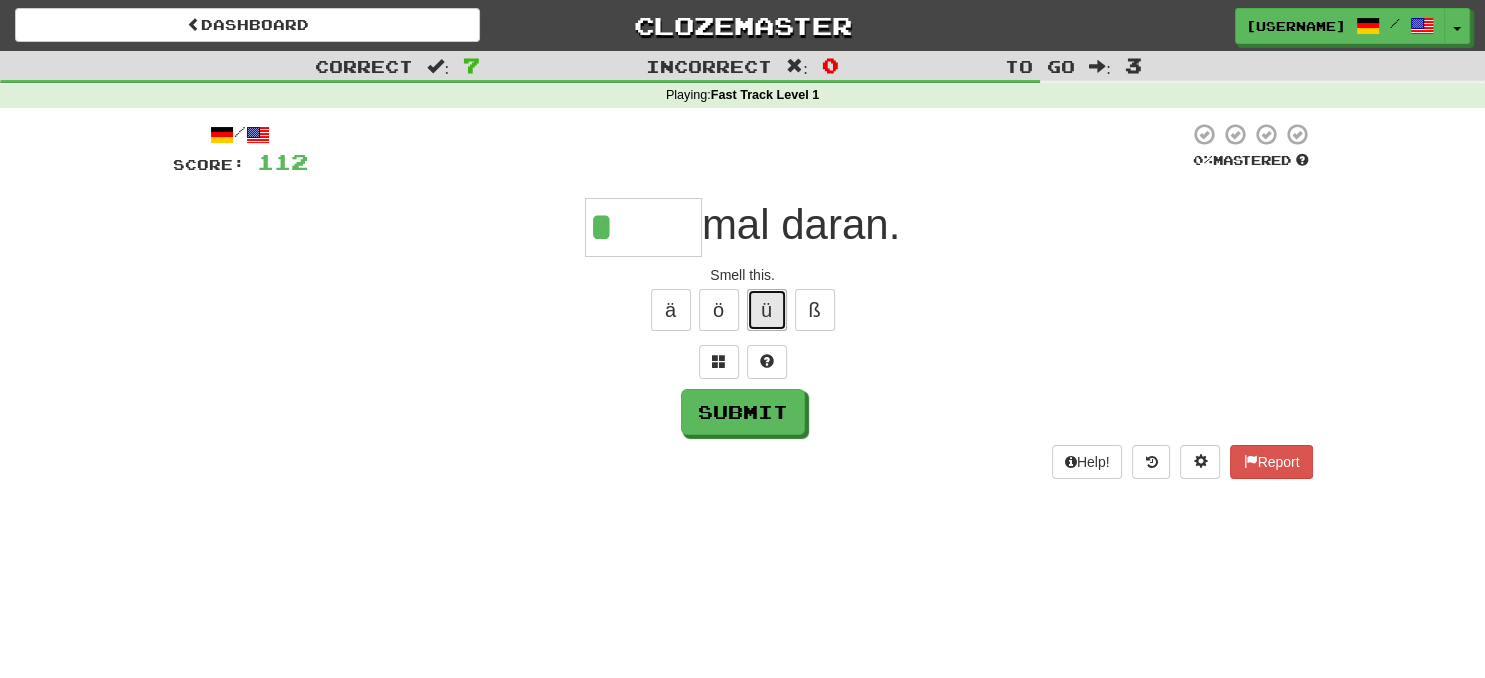click on "ü" at bounding box center (767, 310) 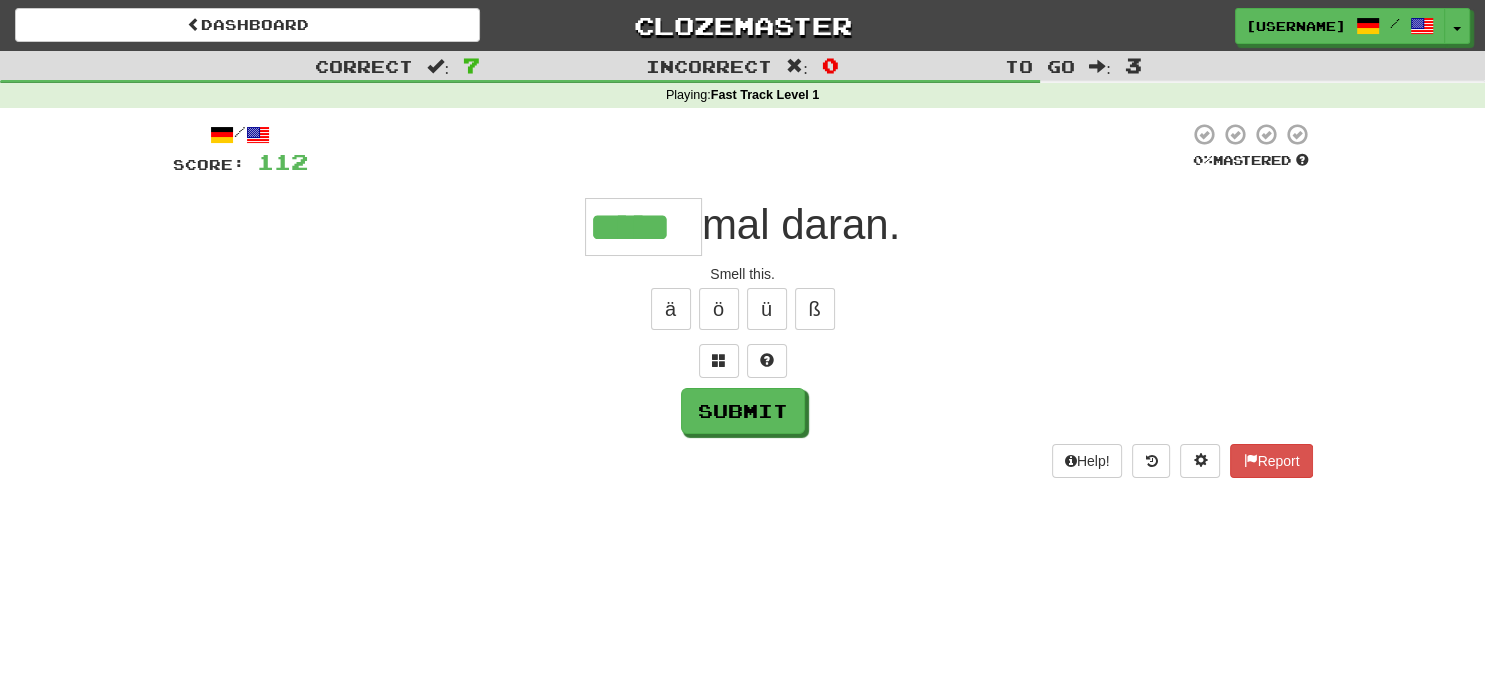 scroll, scrollTop: 0, scrollLeft: 0, axis: both 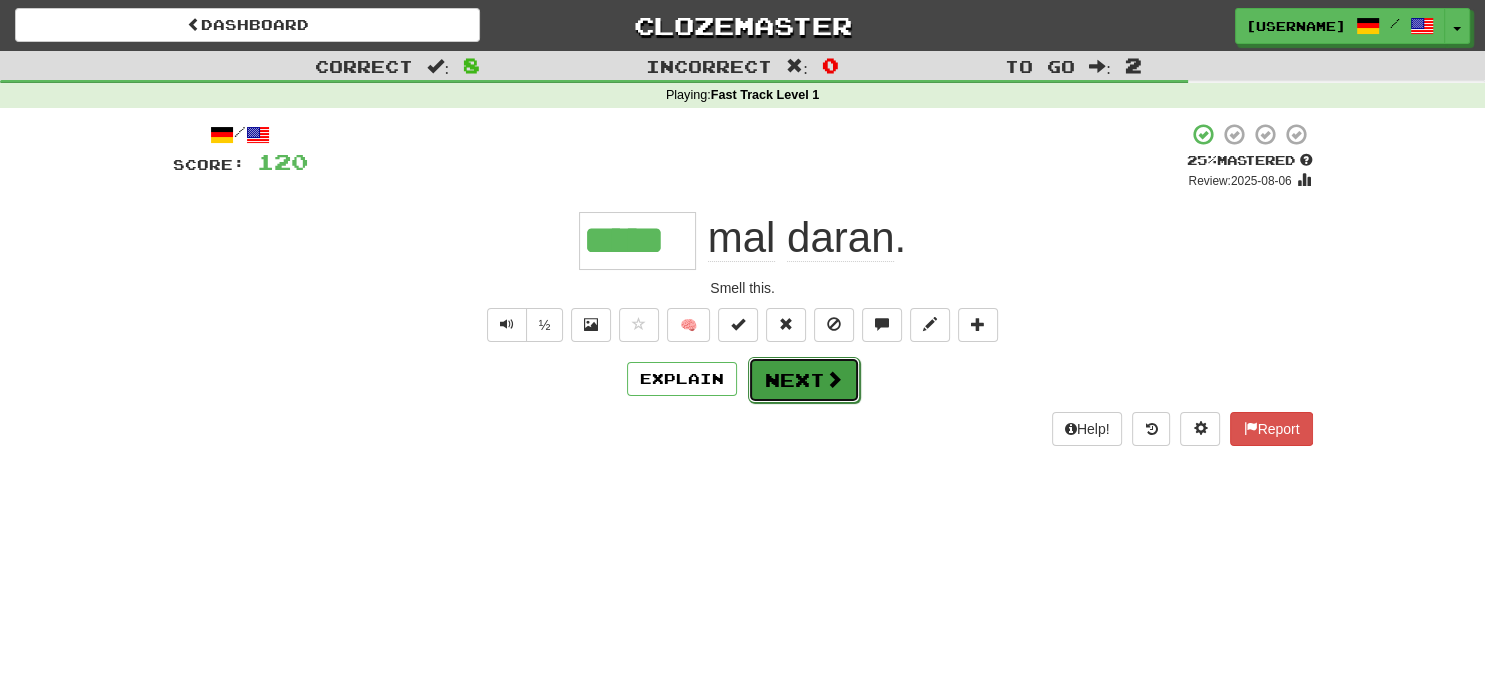 click on "Next" at bounding box center [804, 380] 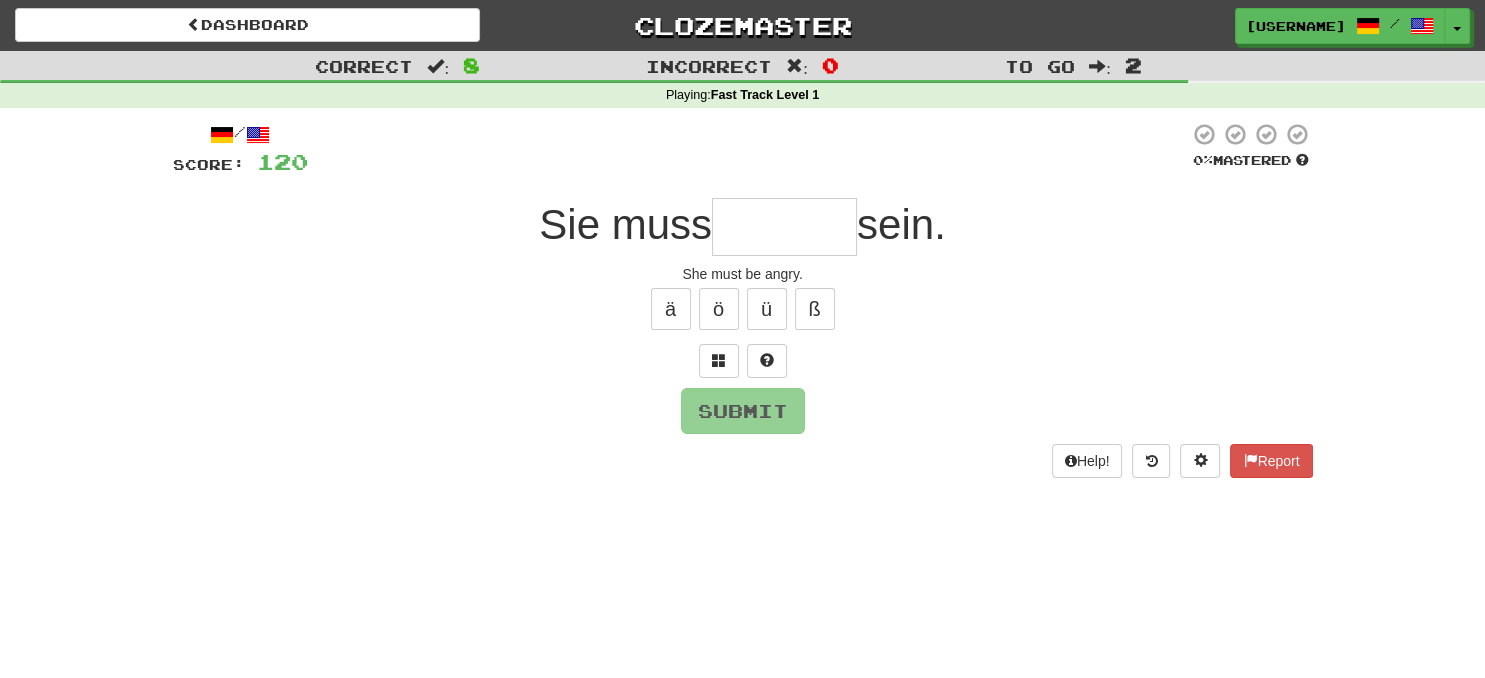 type on "*" 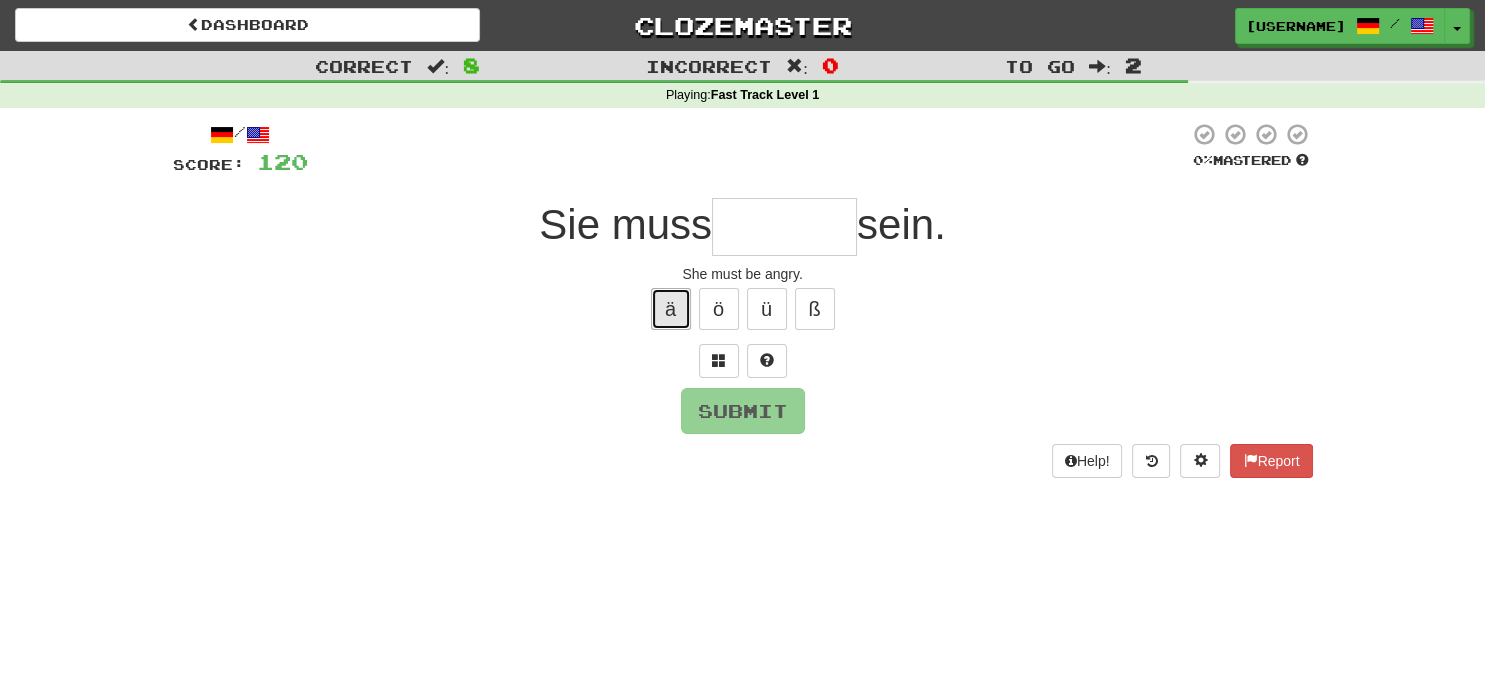 click on "ä" at bounding box center [671, 309] 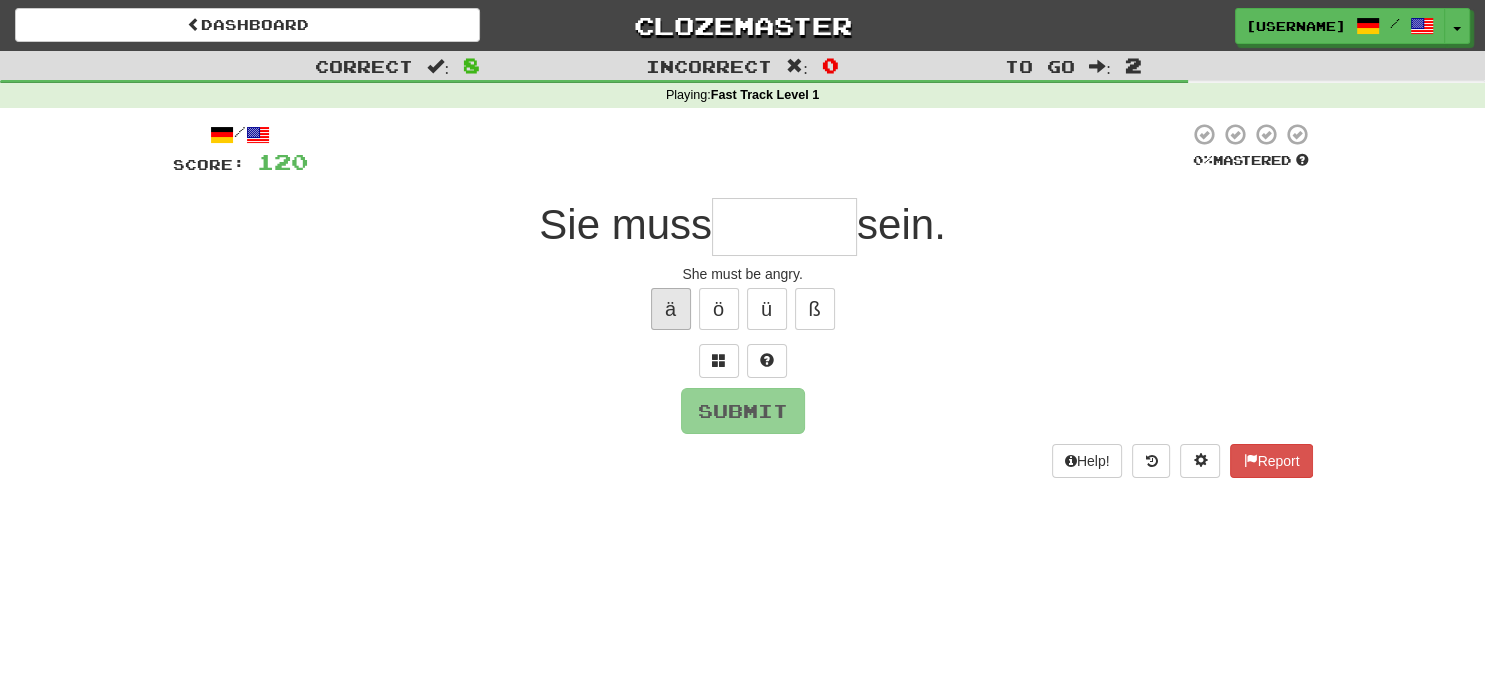 type on "*" 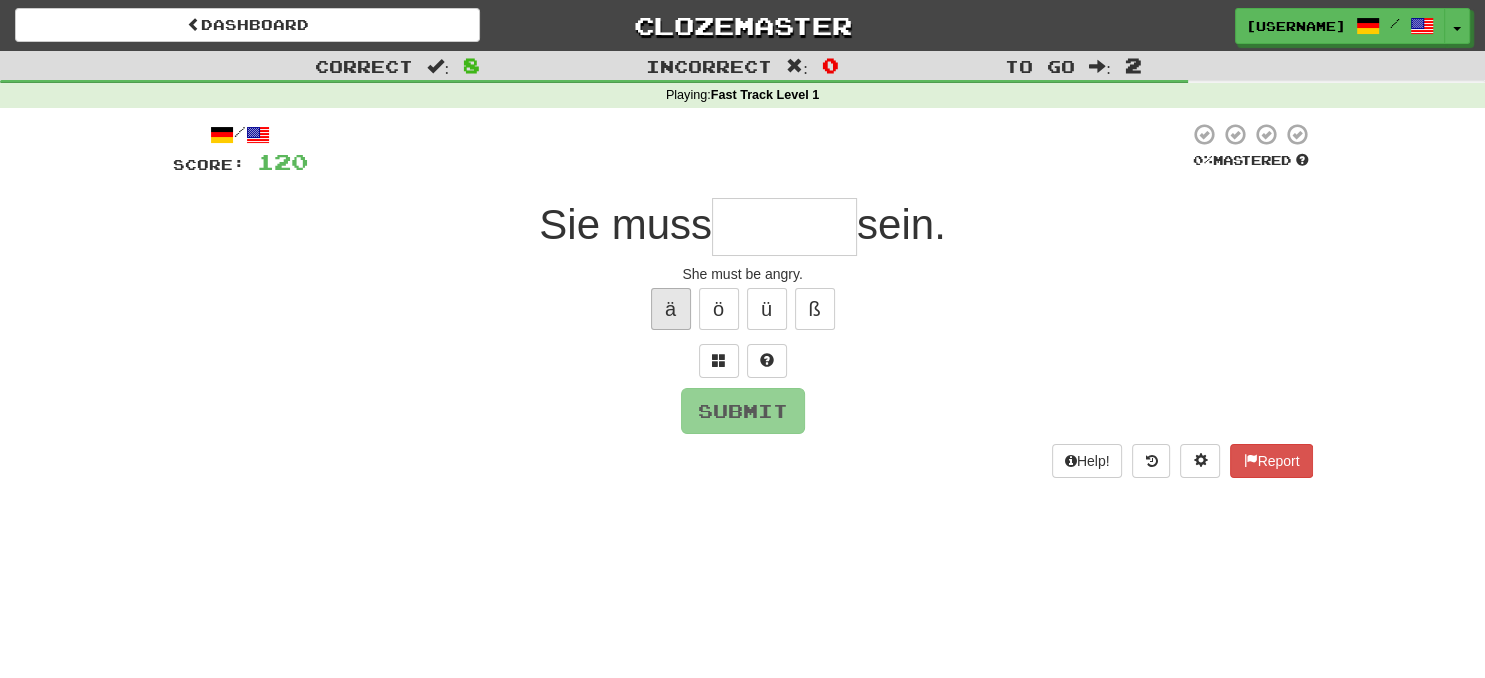 type on "*" 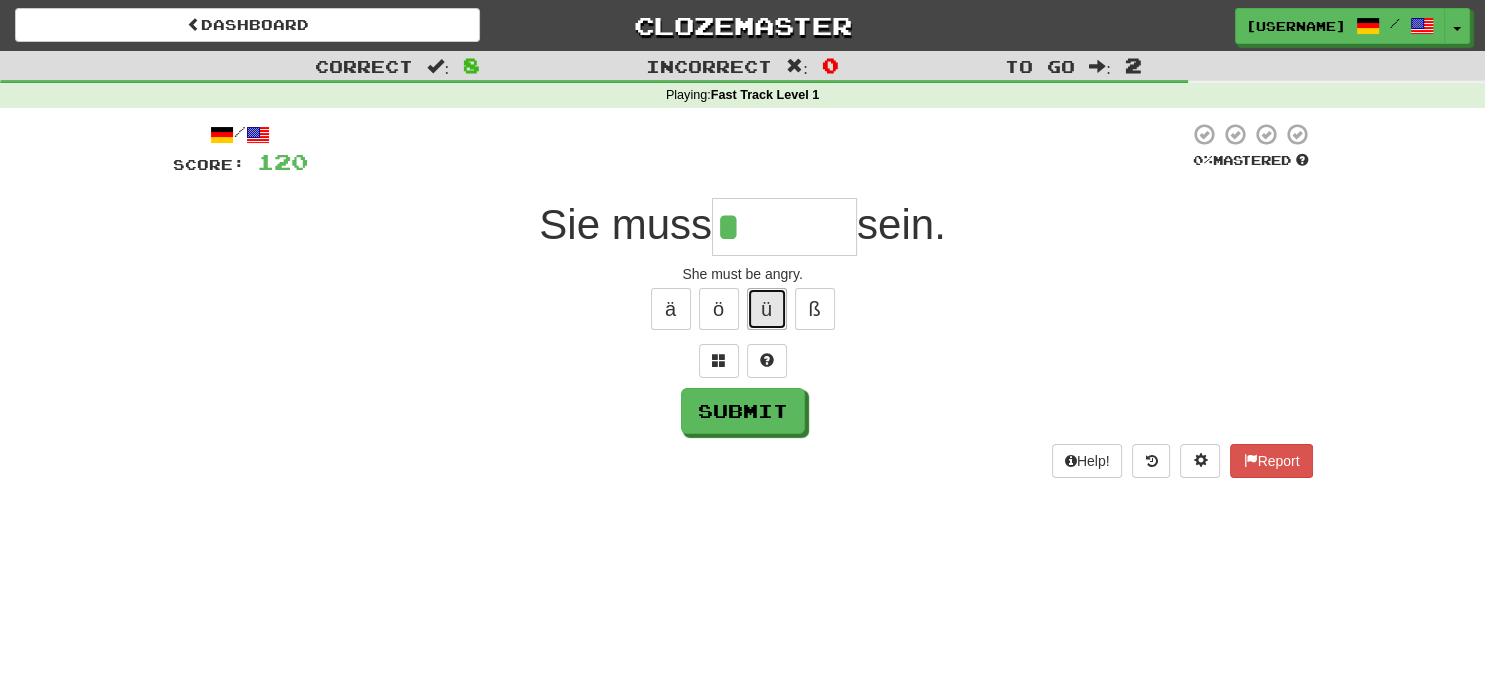 click on "ü" at bounding box center [767, 309] 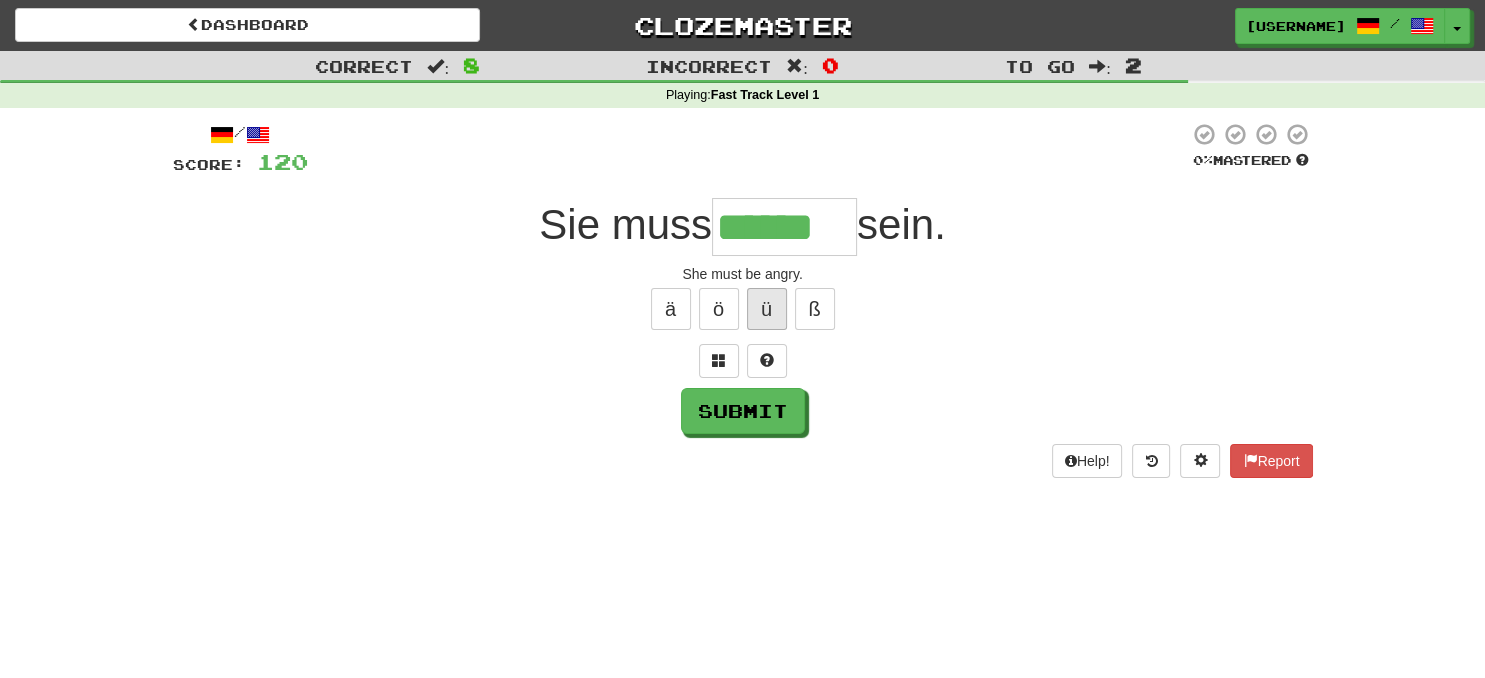 type on "******" 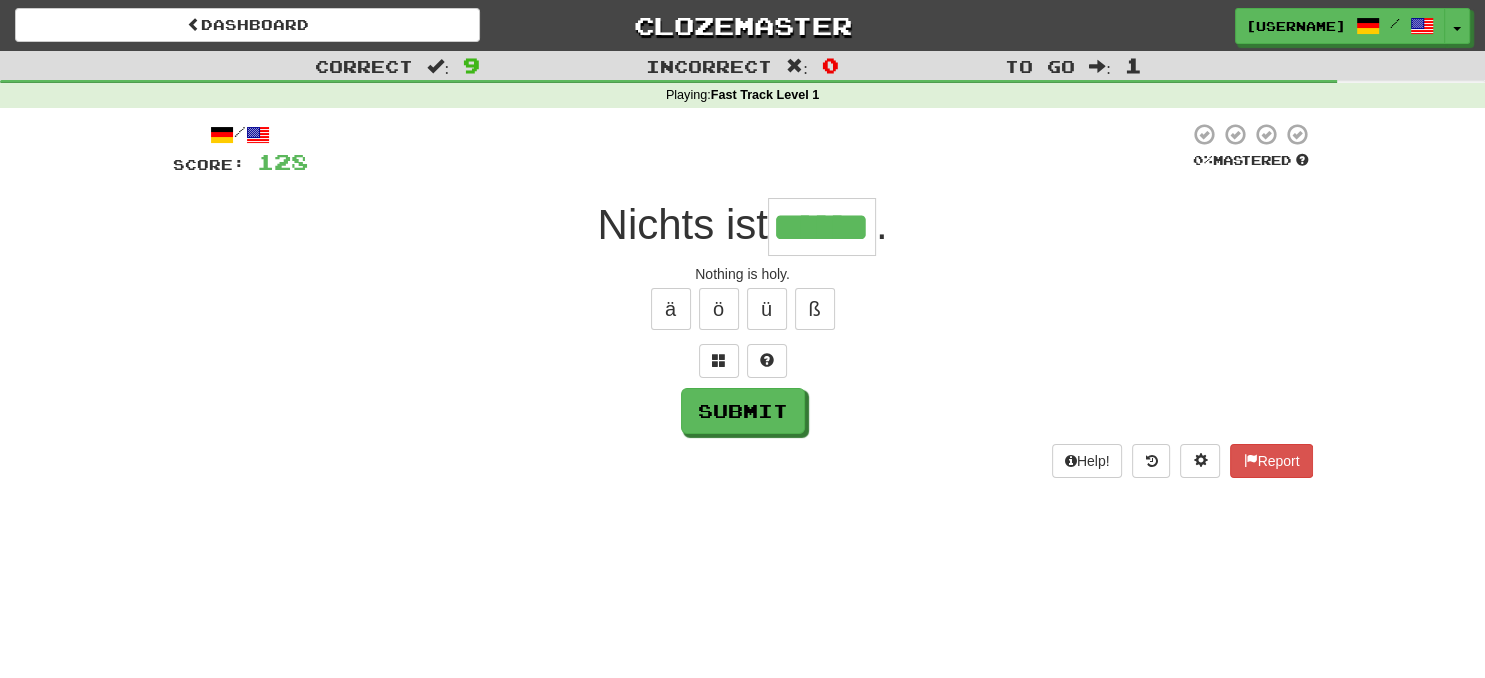 scroll, scrollTop: 0, scrollLeft: 0, axis: both 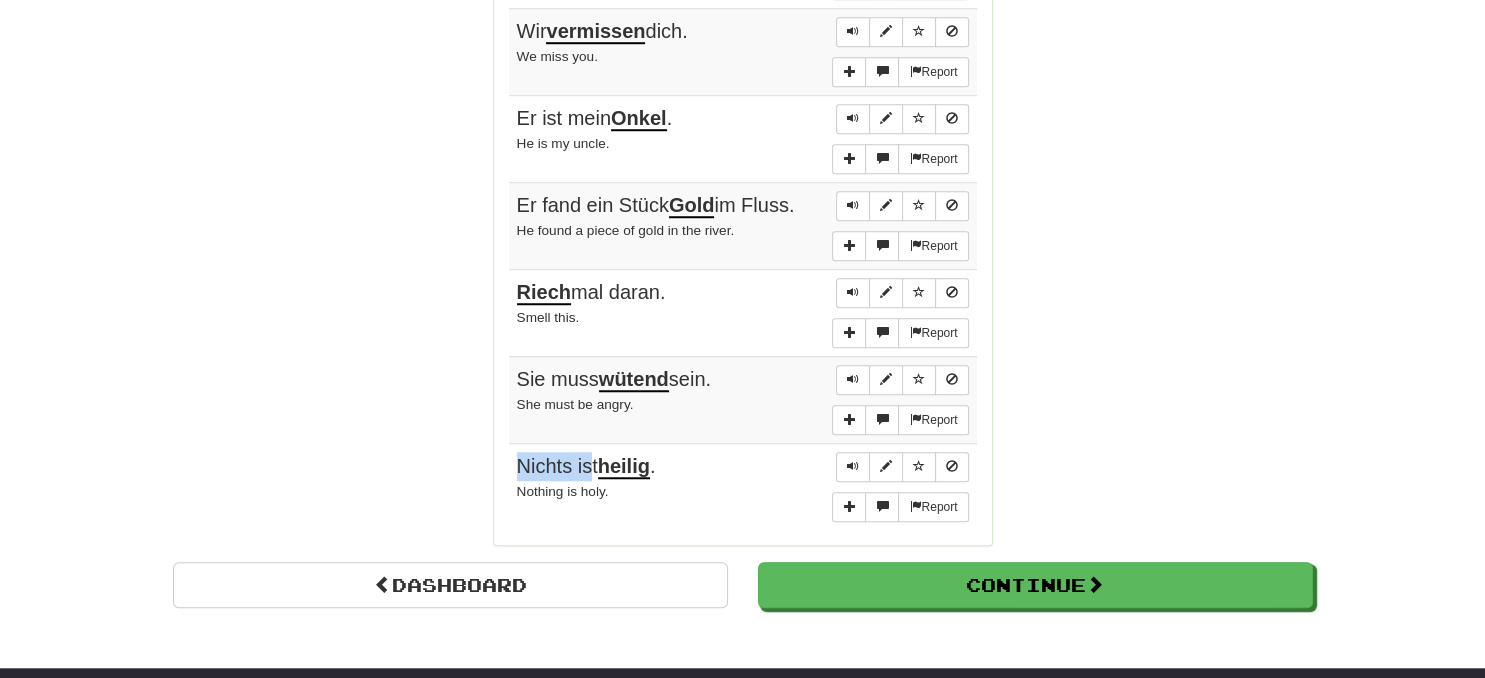 drag, startPoint x: 517, startPoint y: 447, endPoint x: 587, endPoint y: 447, distance: 70 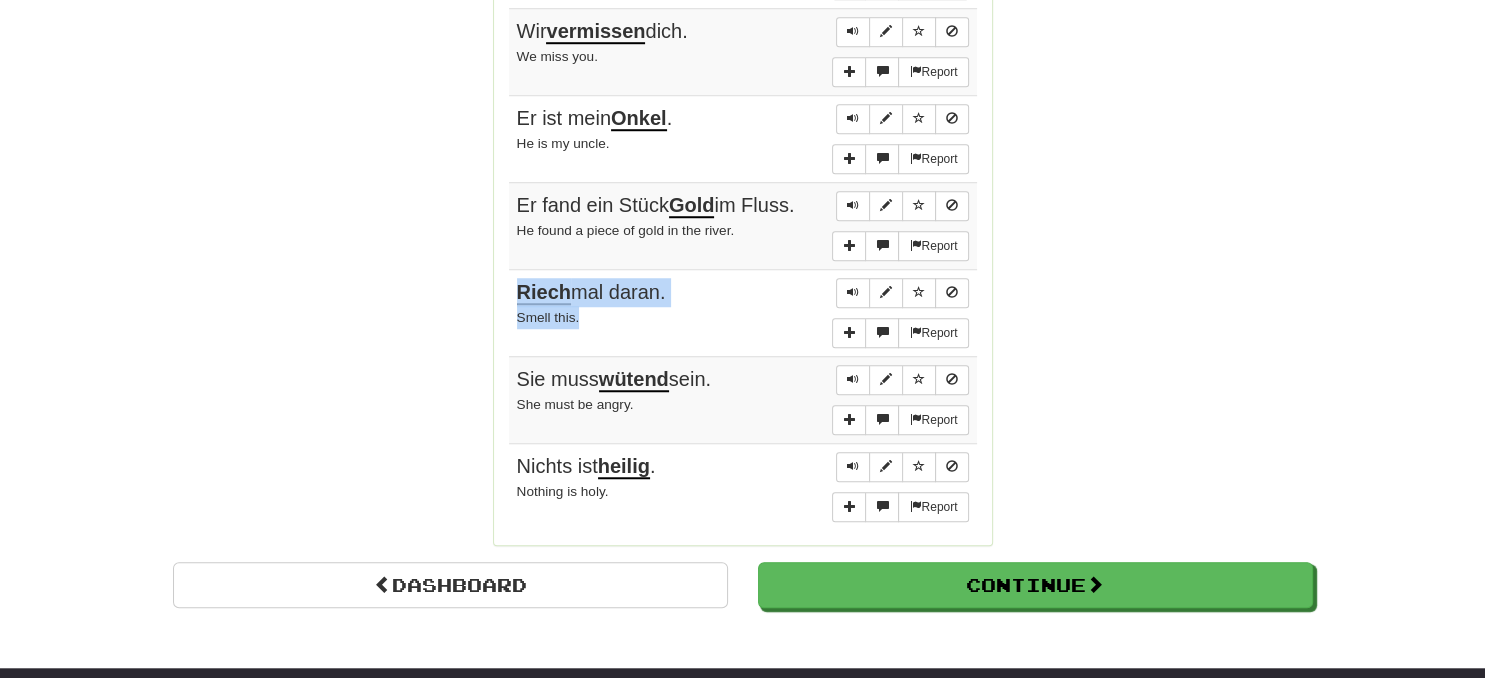 drag, startPoint x: 519, startPoint y: 274, endPoint x: 578, endPoint y: 296, distance: 62.968246 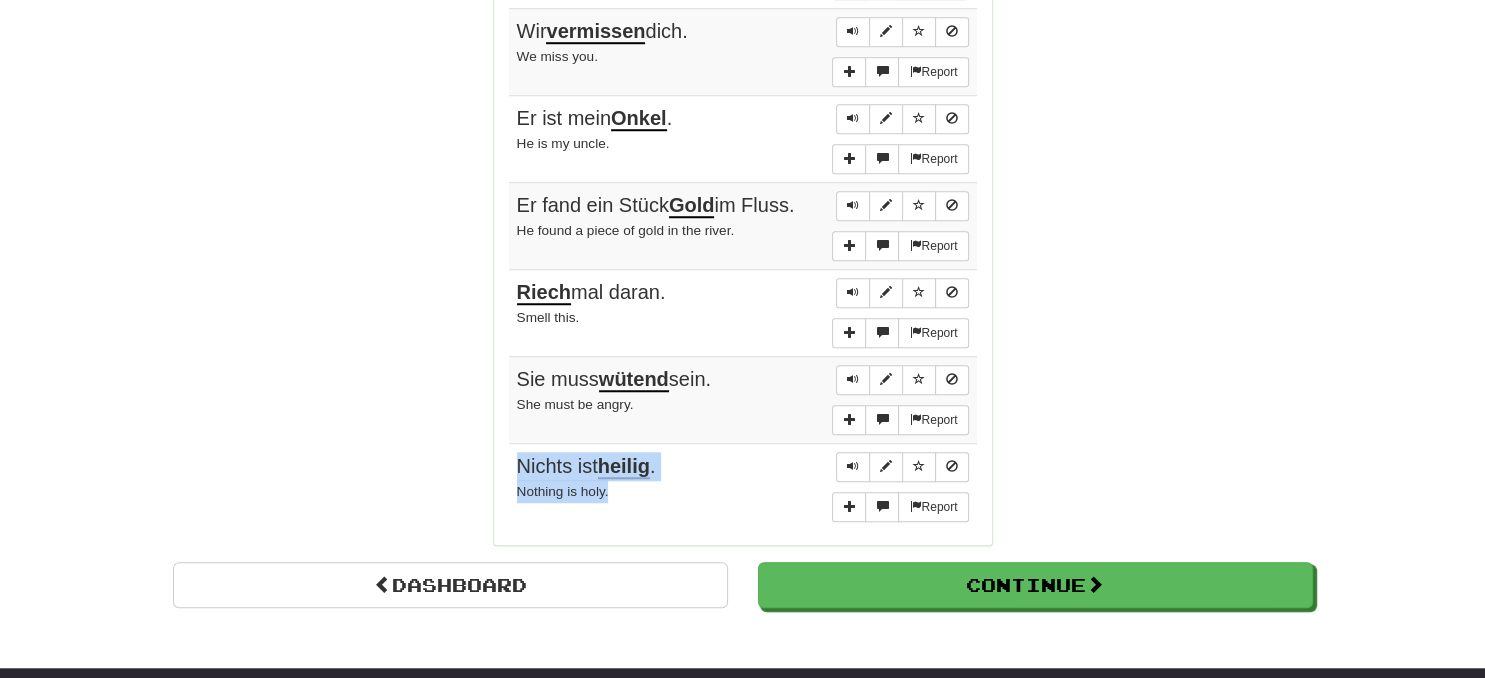 drag, startPoint x: 549, startPoint y: 452, endPoint x: 610, endPoint y: 470, distance: 63.600315 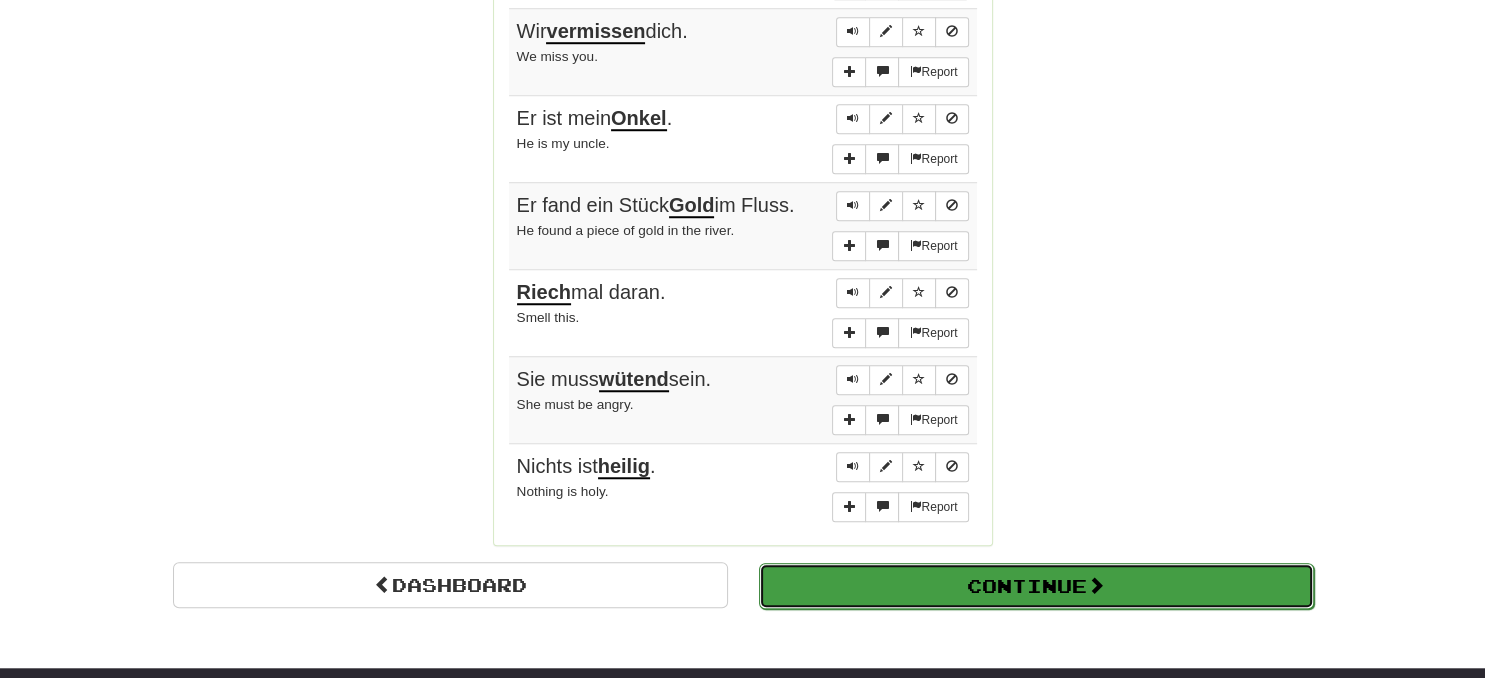 click on "Continue" at bounding box center (1036, 586) 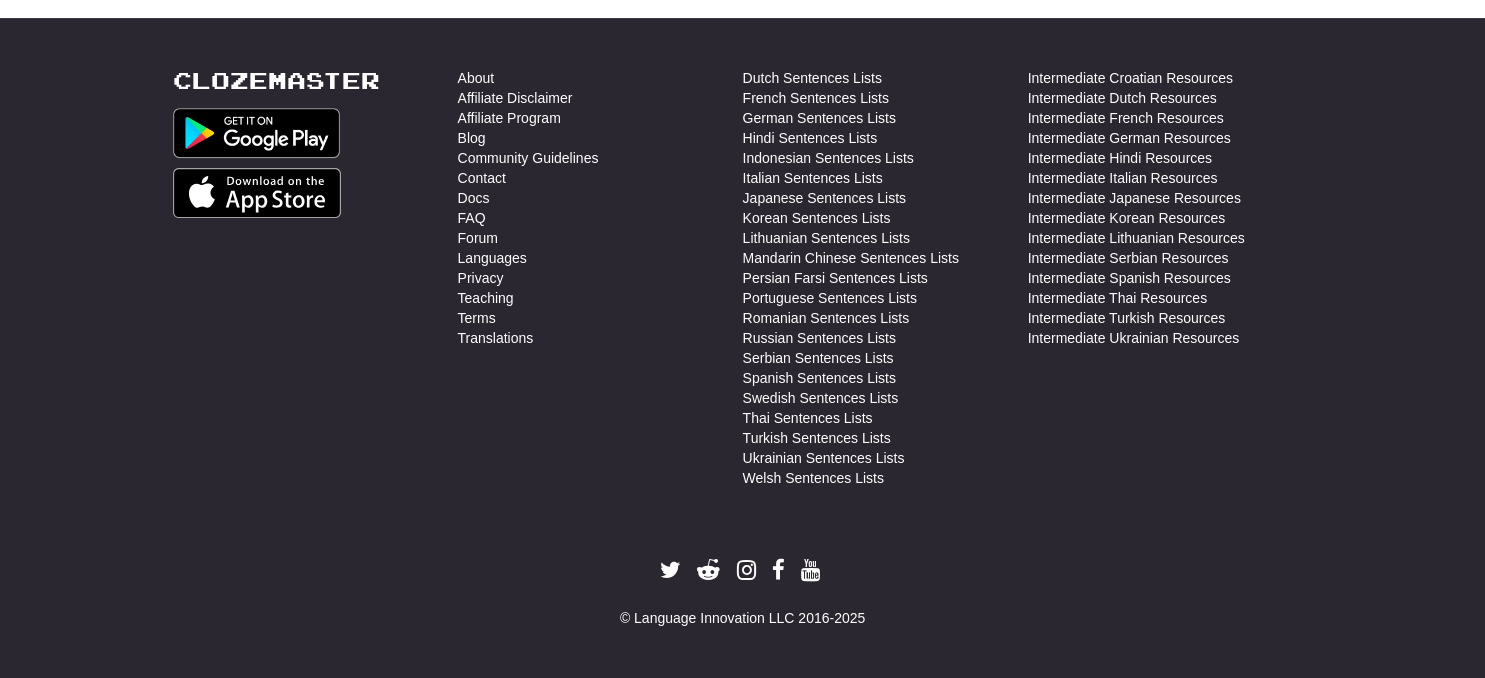 scroll, scrollTop: 0, scrollLeft: 0, axis: both 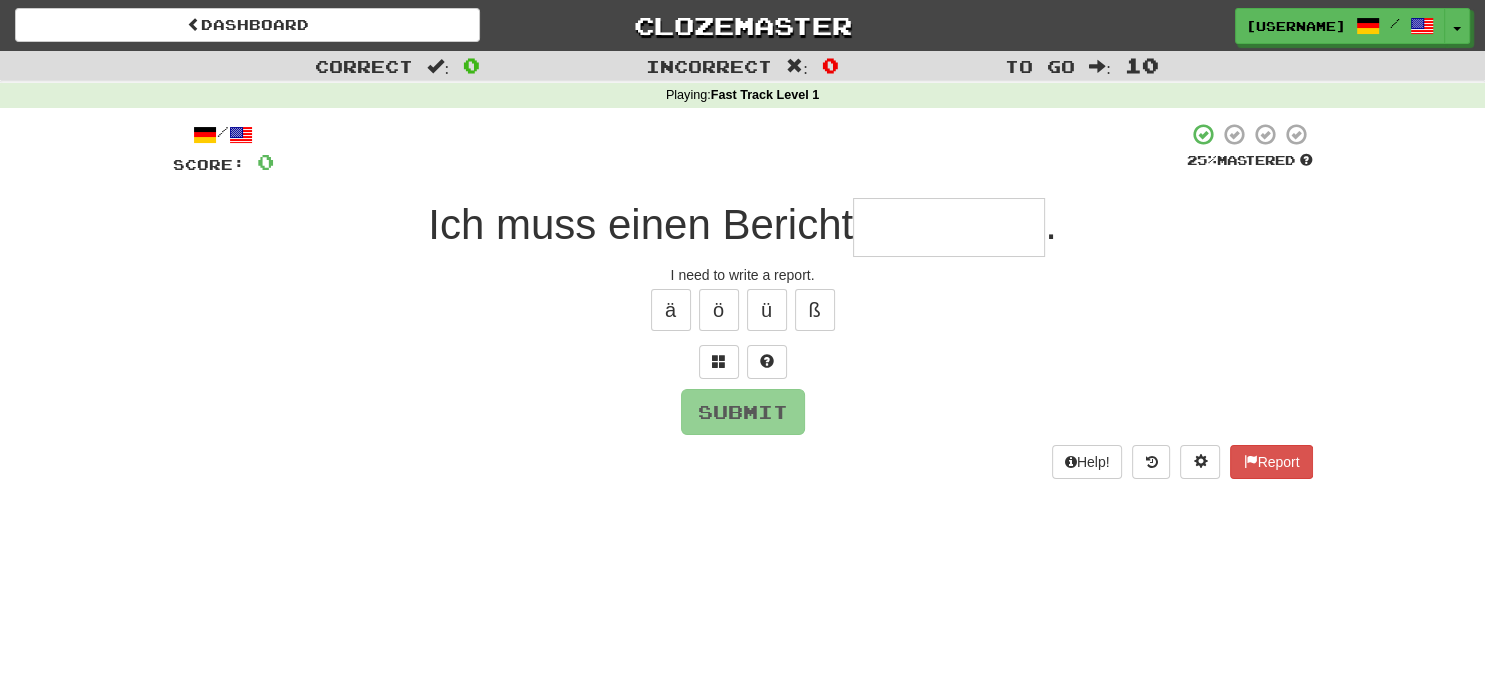 type on "*" 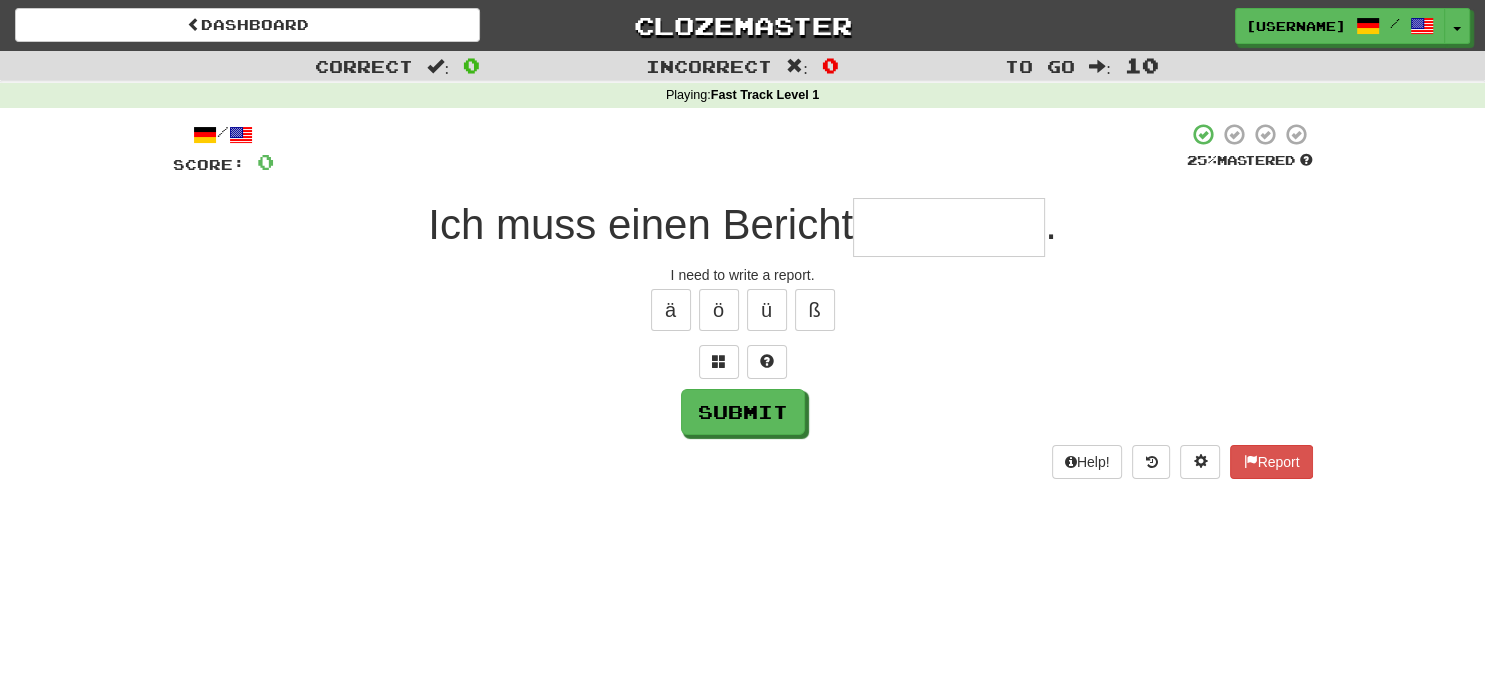 type on "*" 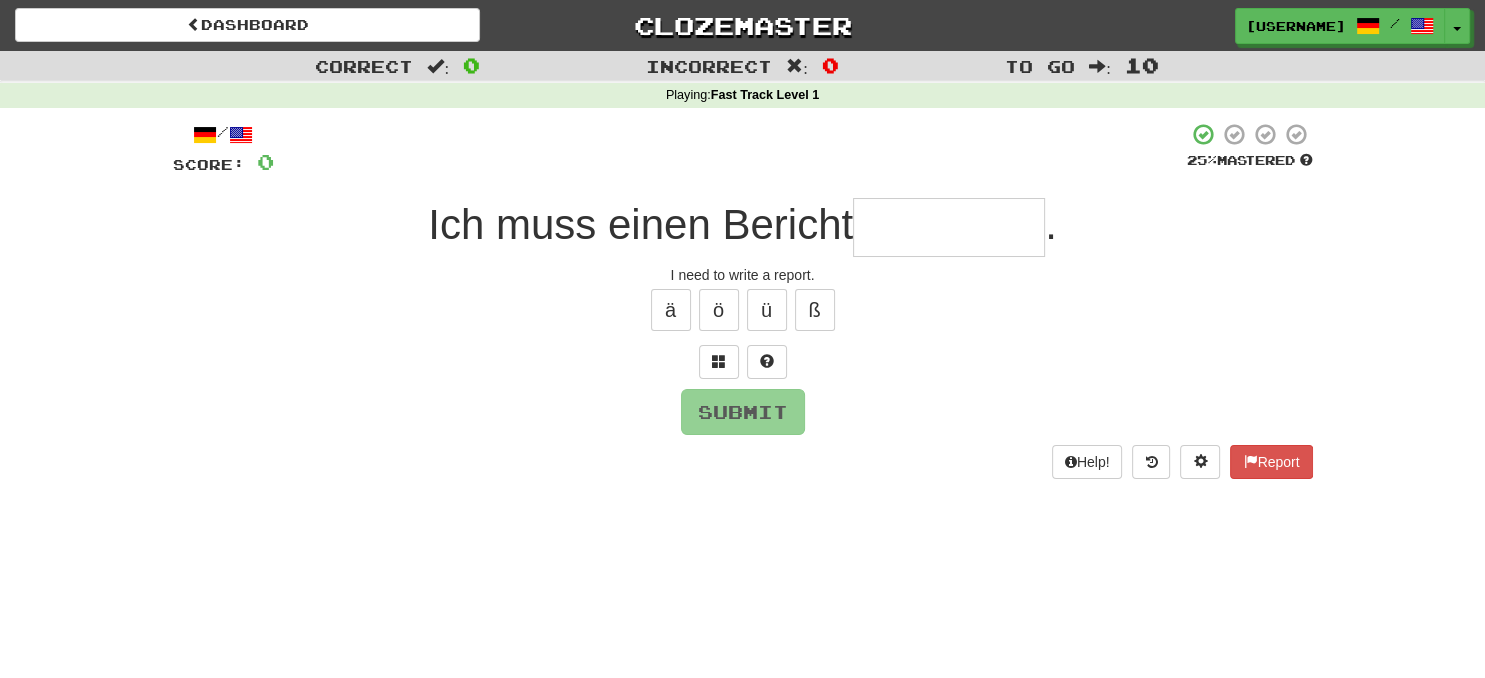 type on "*" 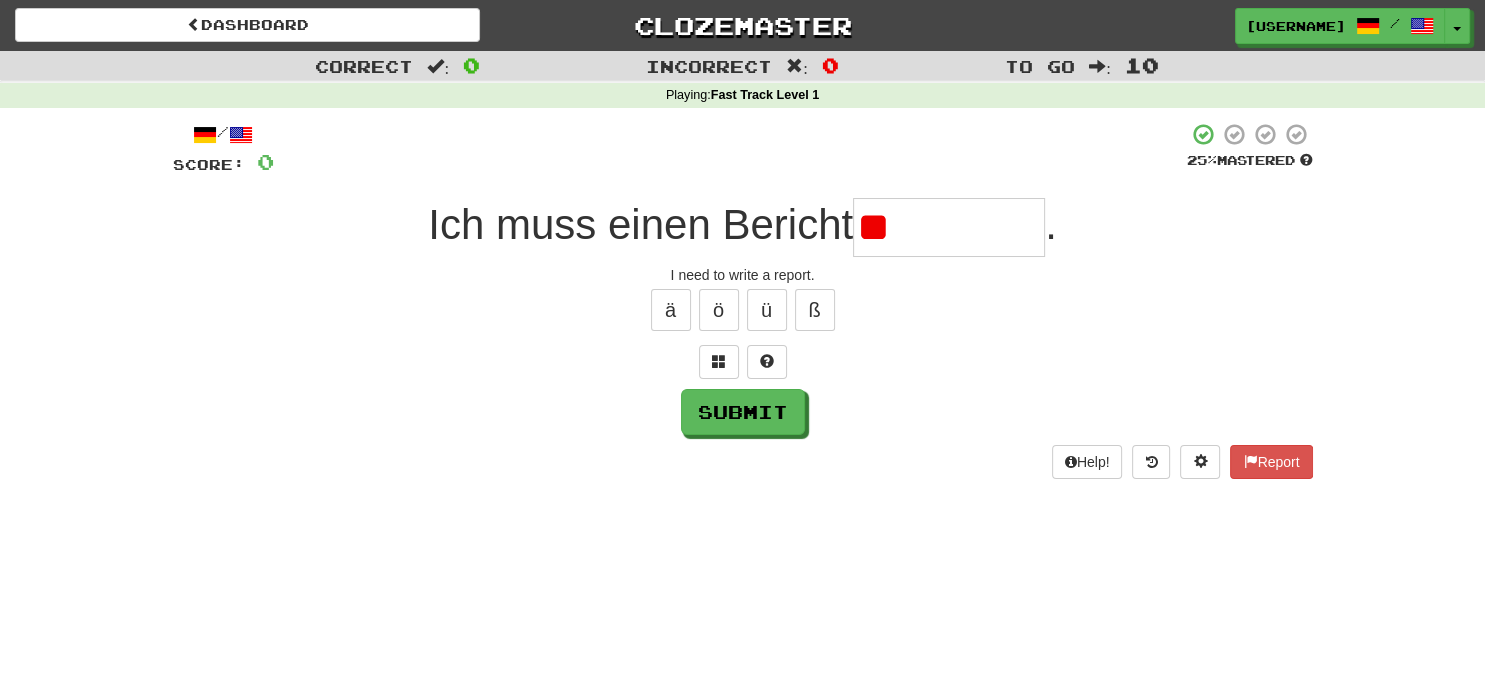 type on "*" 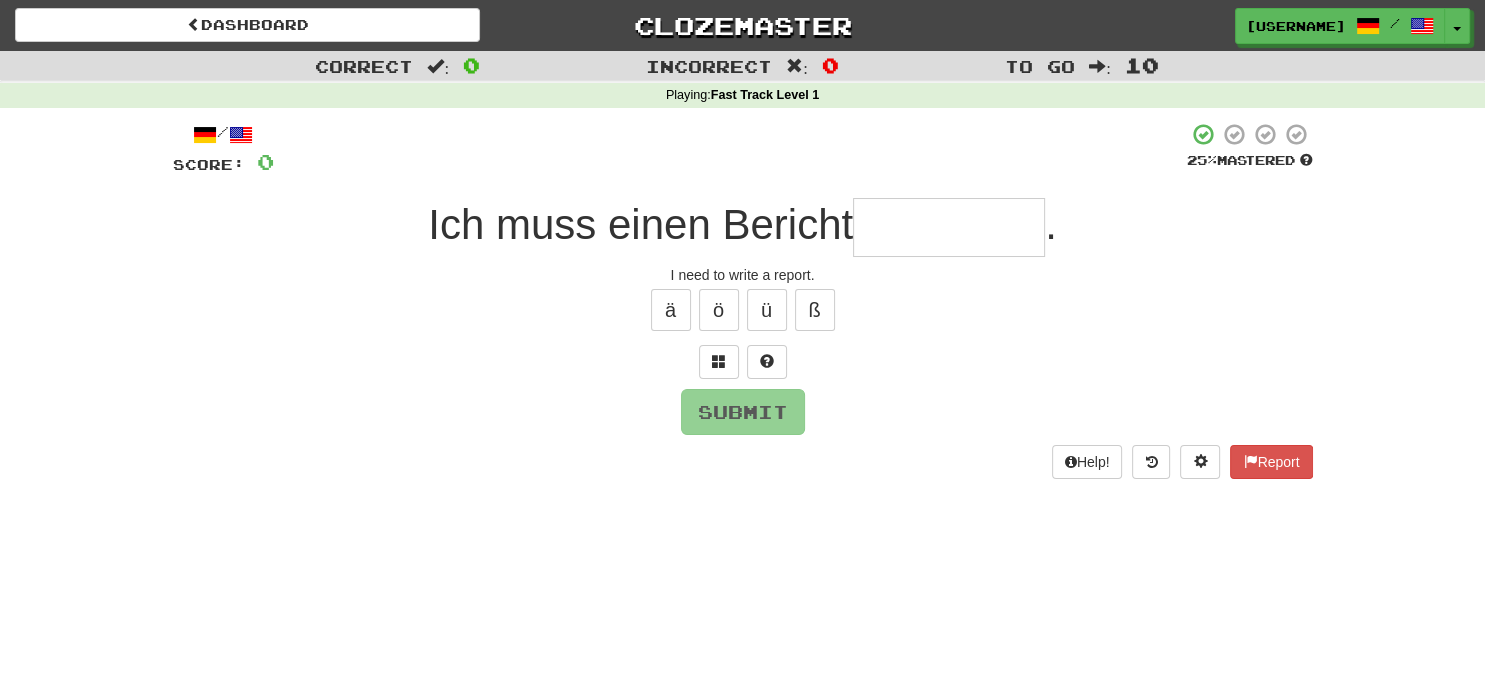 type on "*" 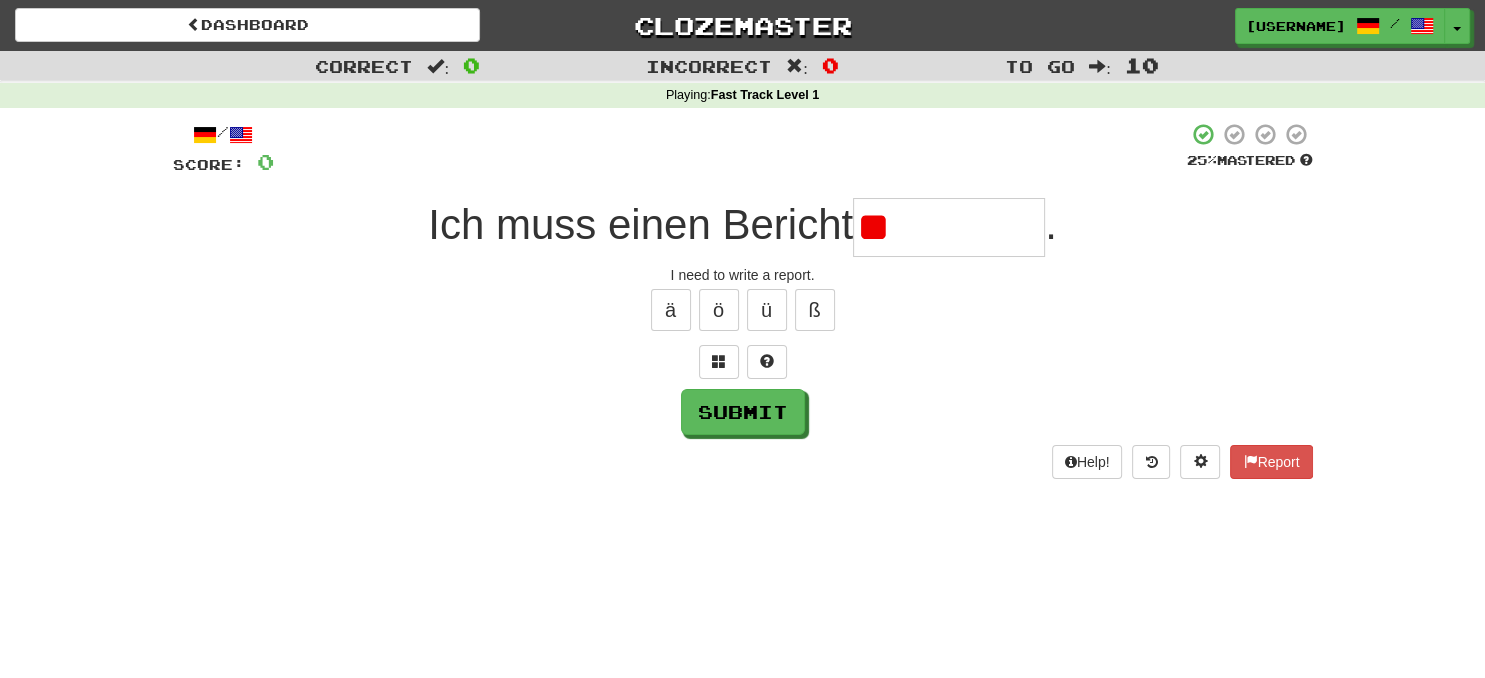 type on "*" 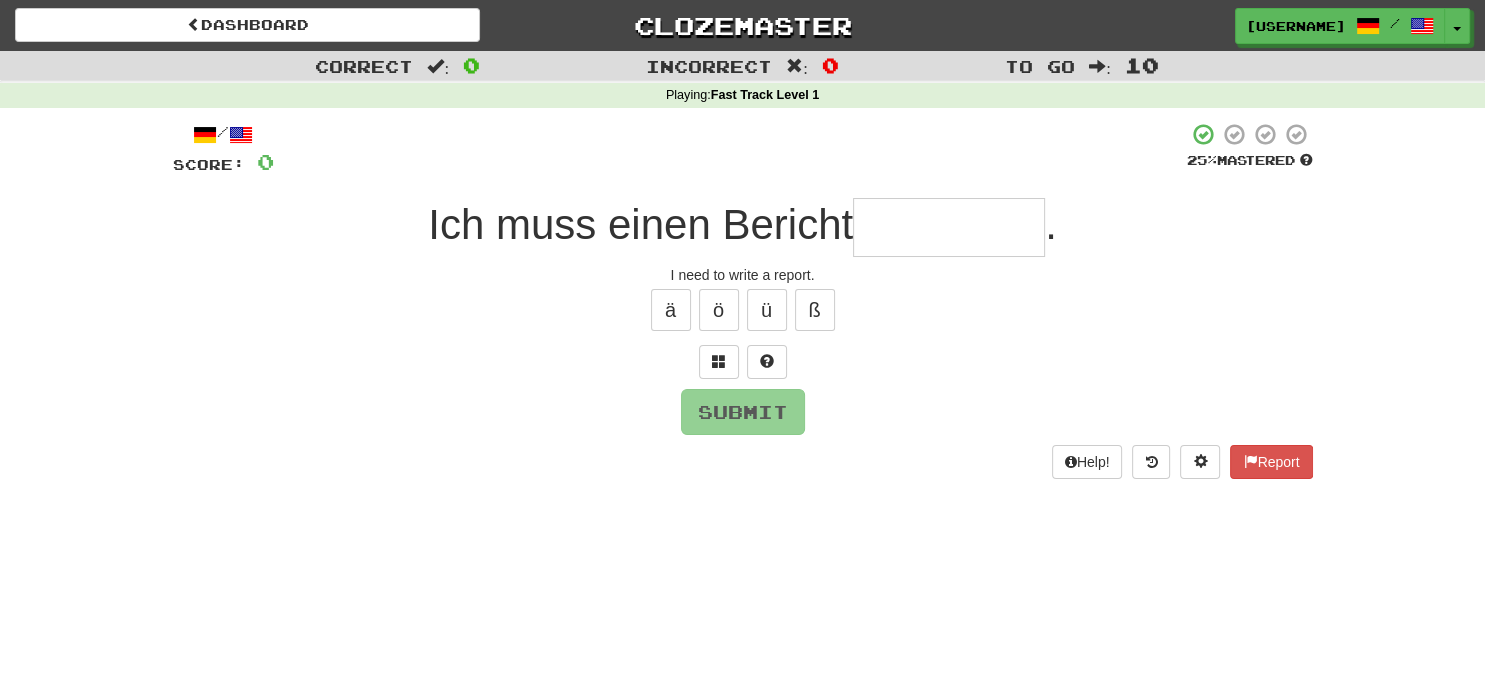 type on "*" 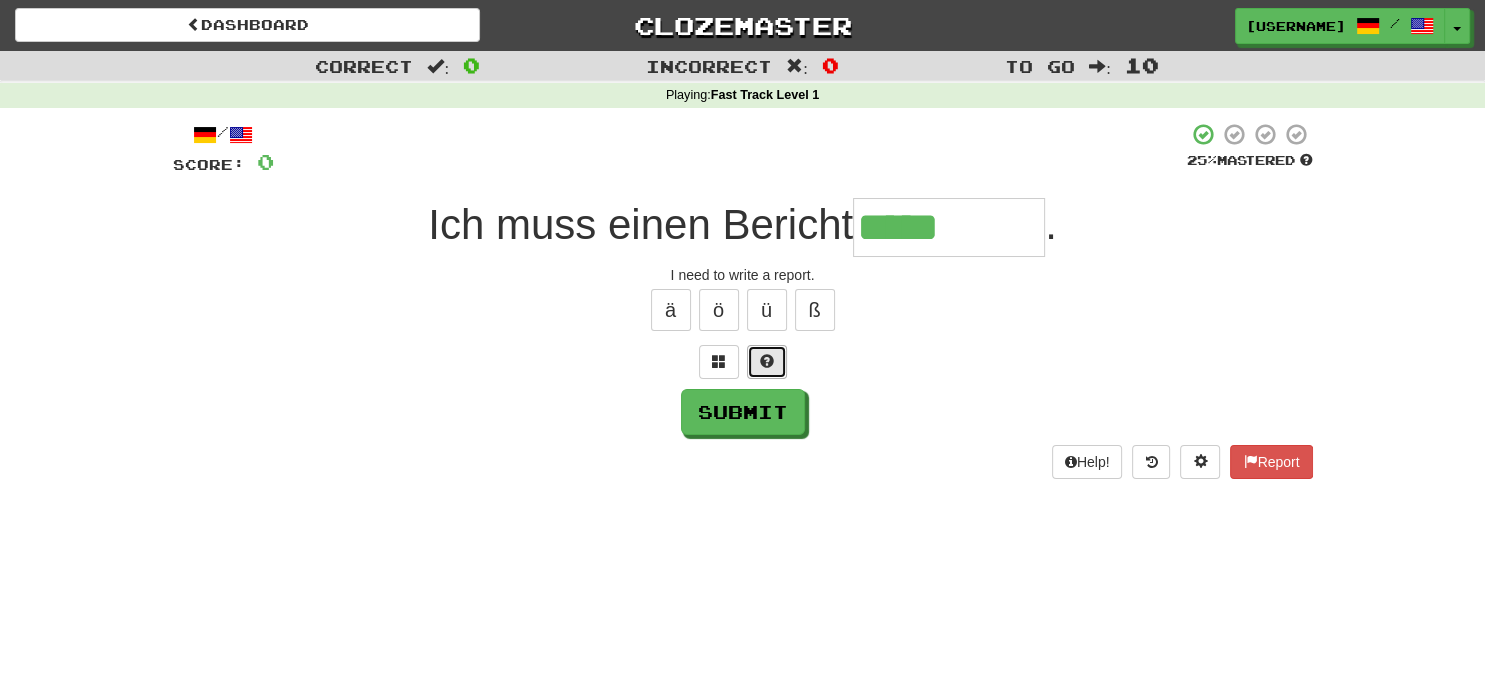click at bounding box center (767, 361) 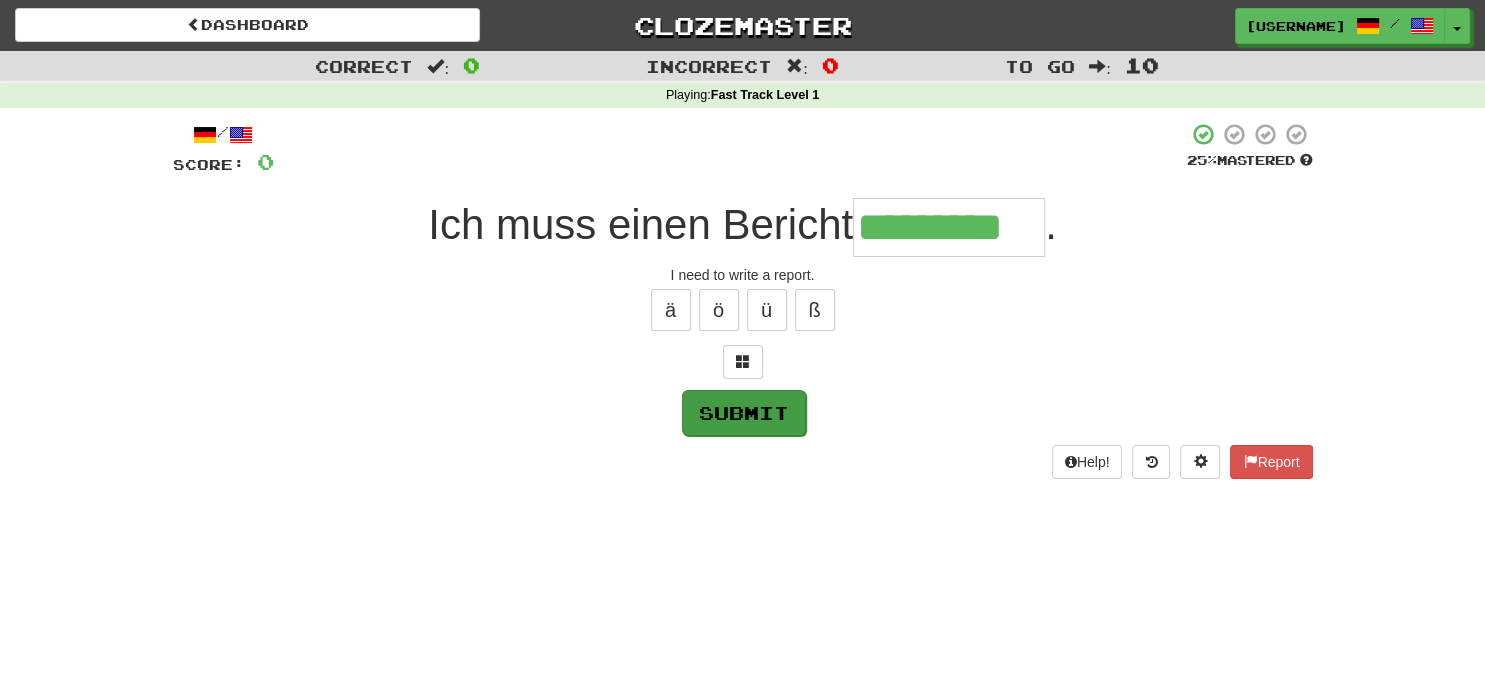 type on "*********" 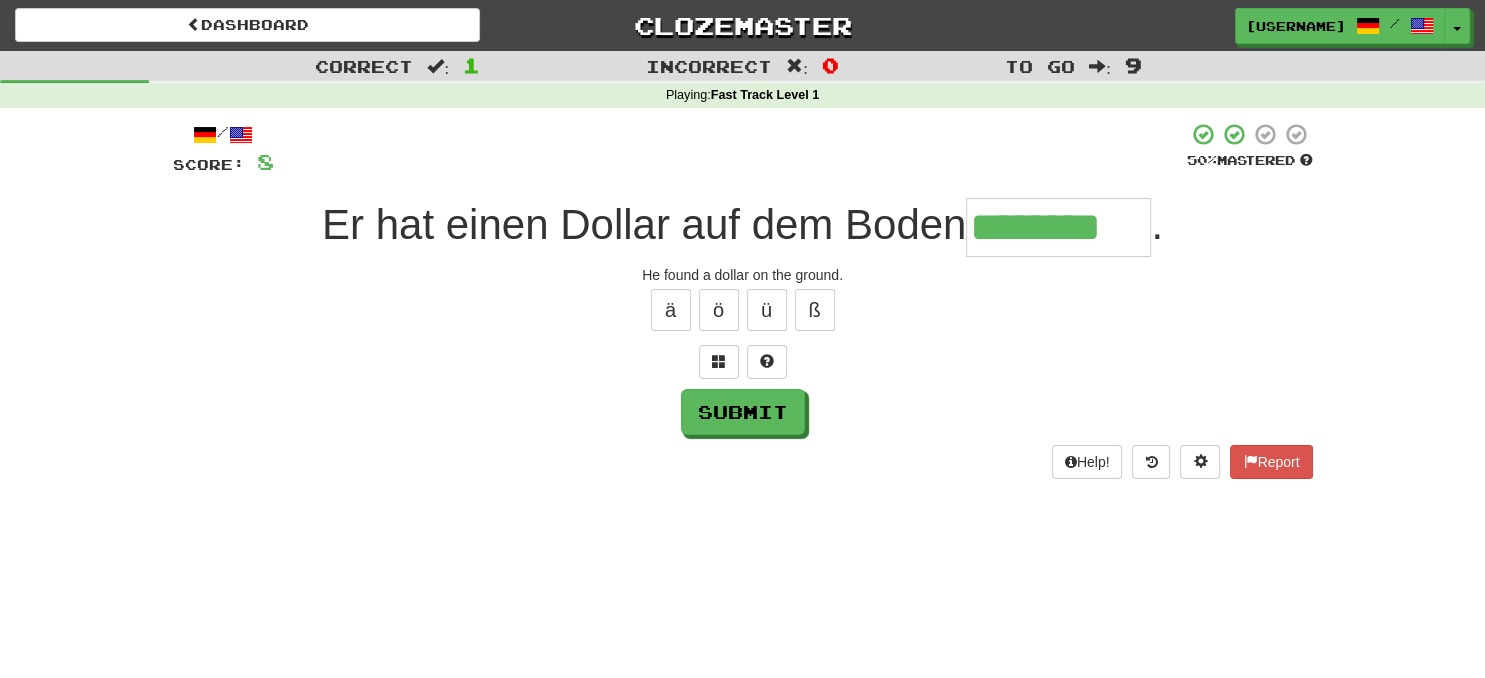 type on "********" 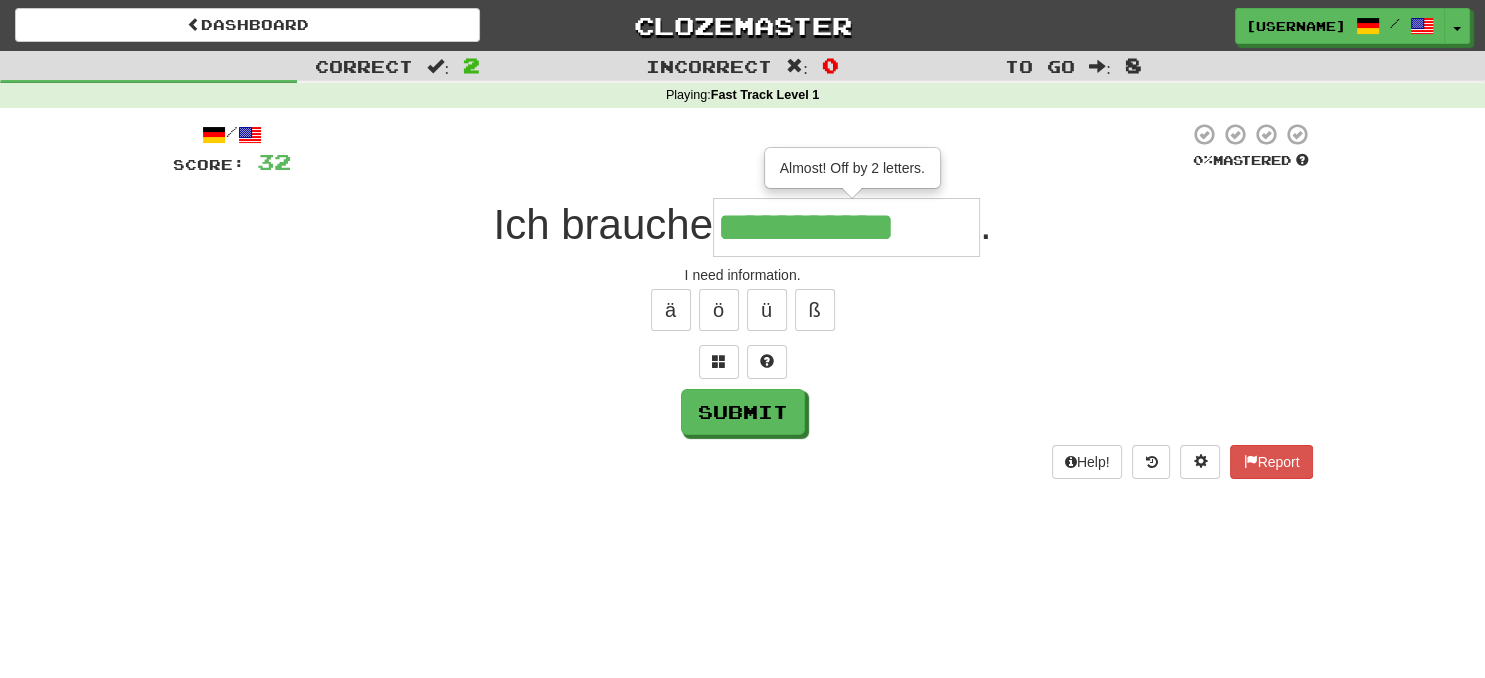 type on "**********" 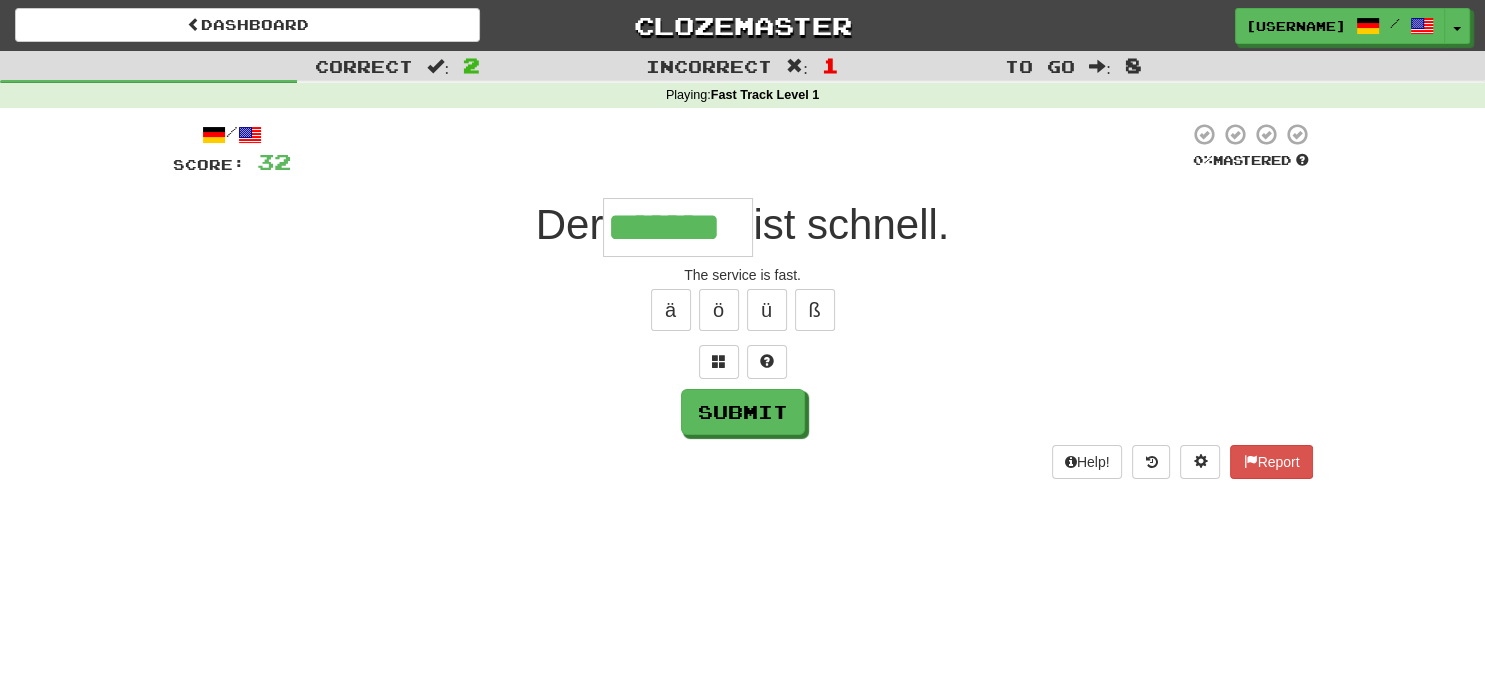 type on "*******" 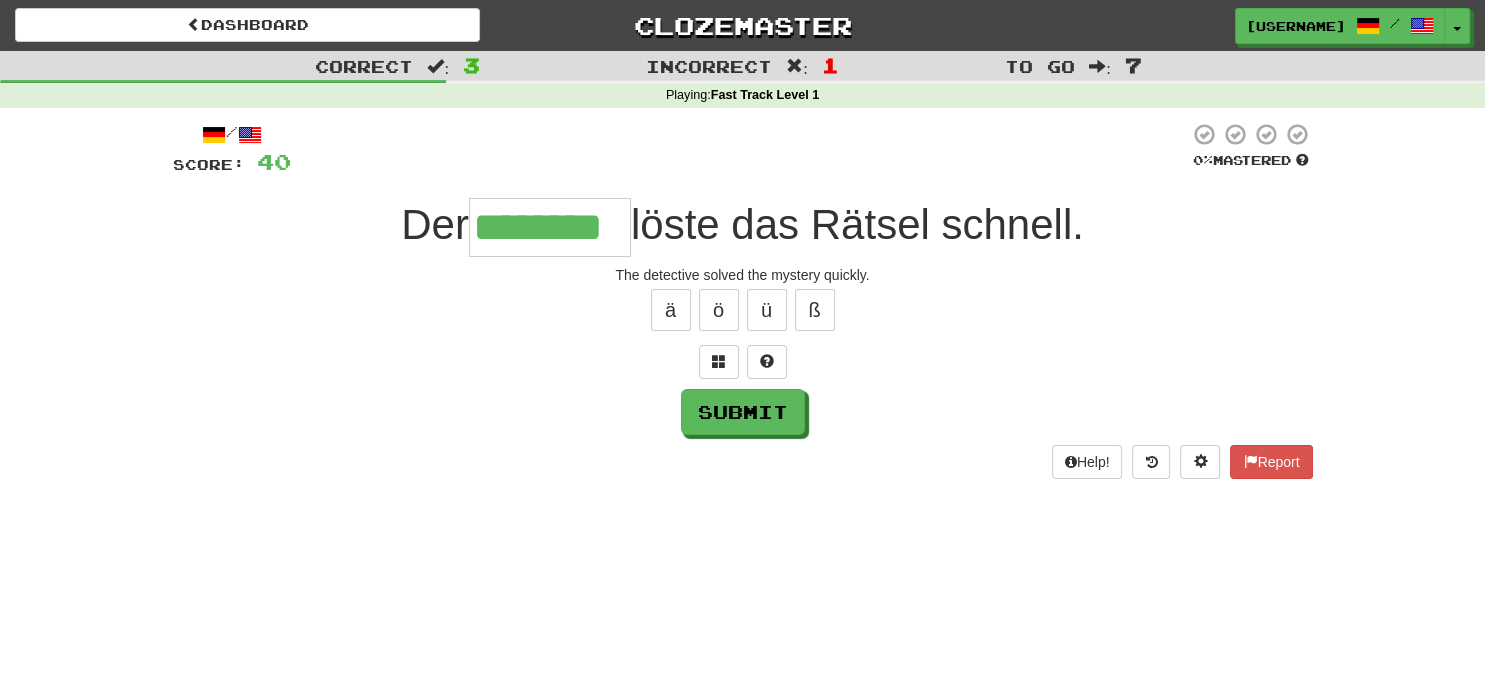 type on "********" 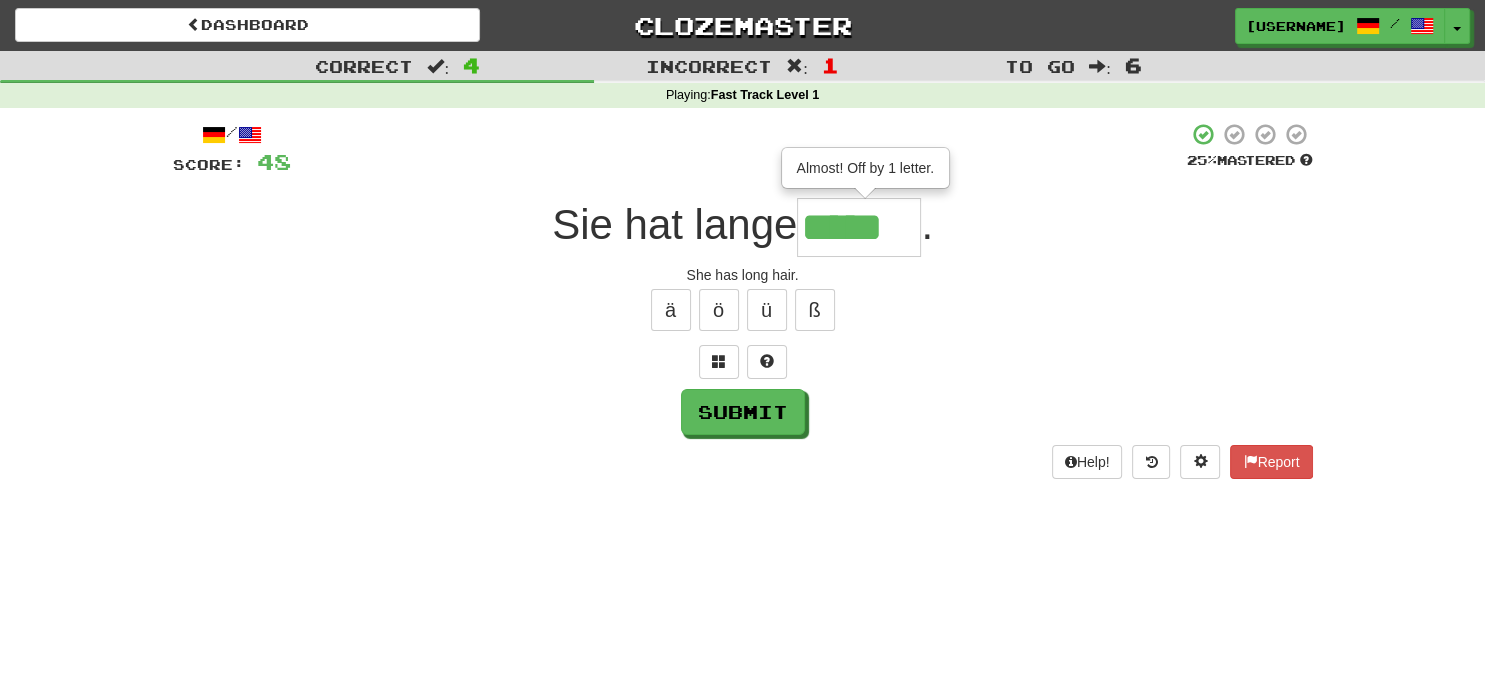 type on "*****" 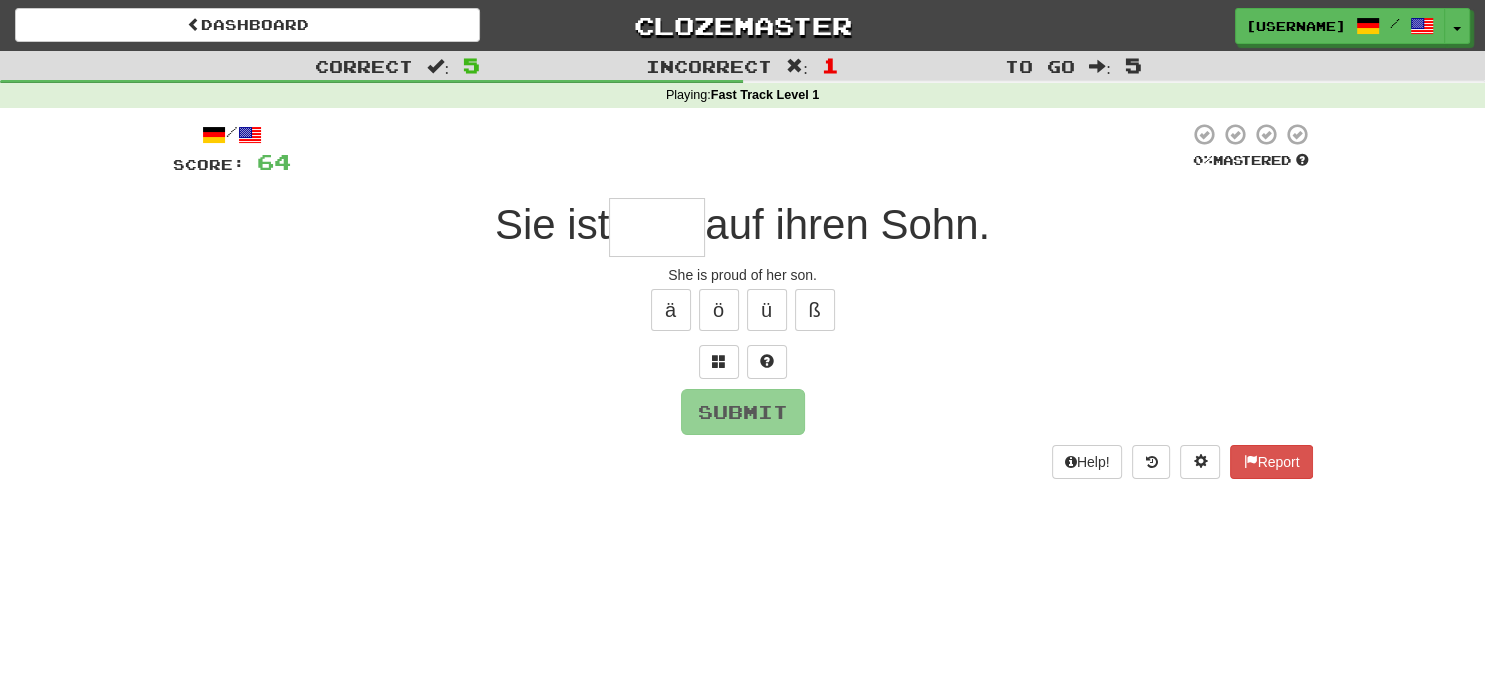 type on "*" 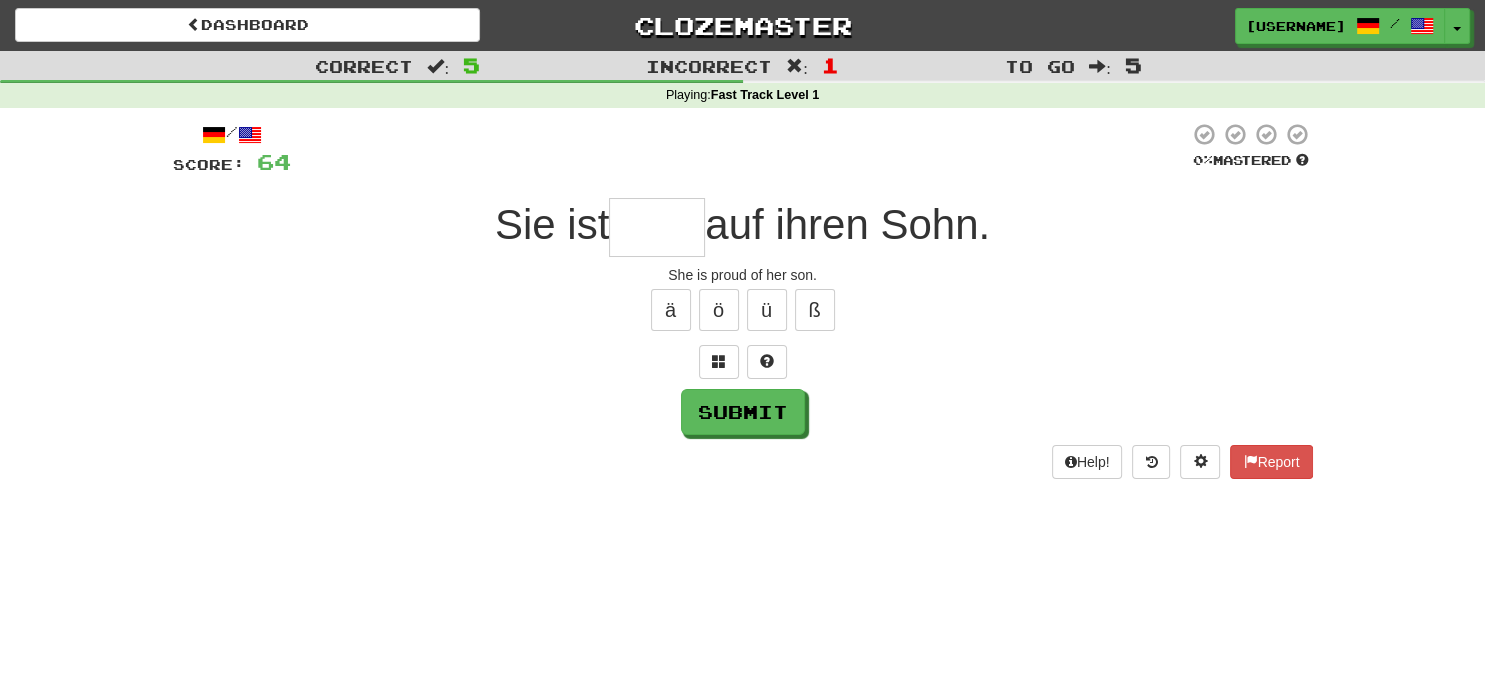 type on "*" 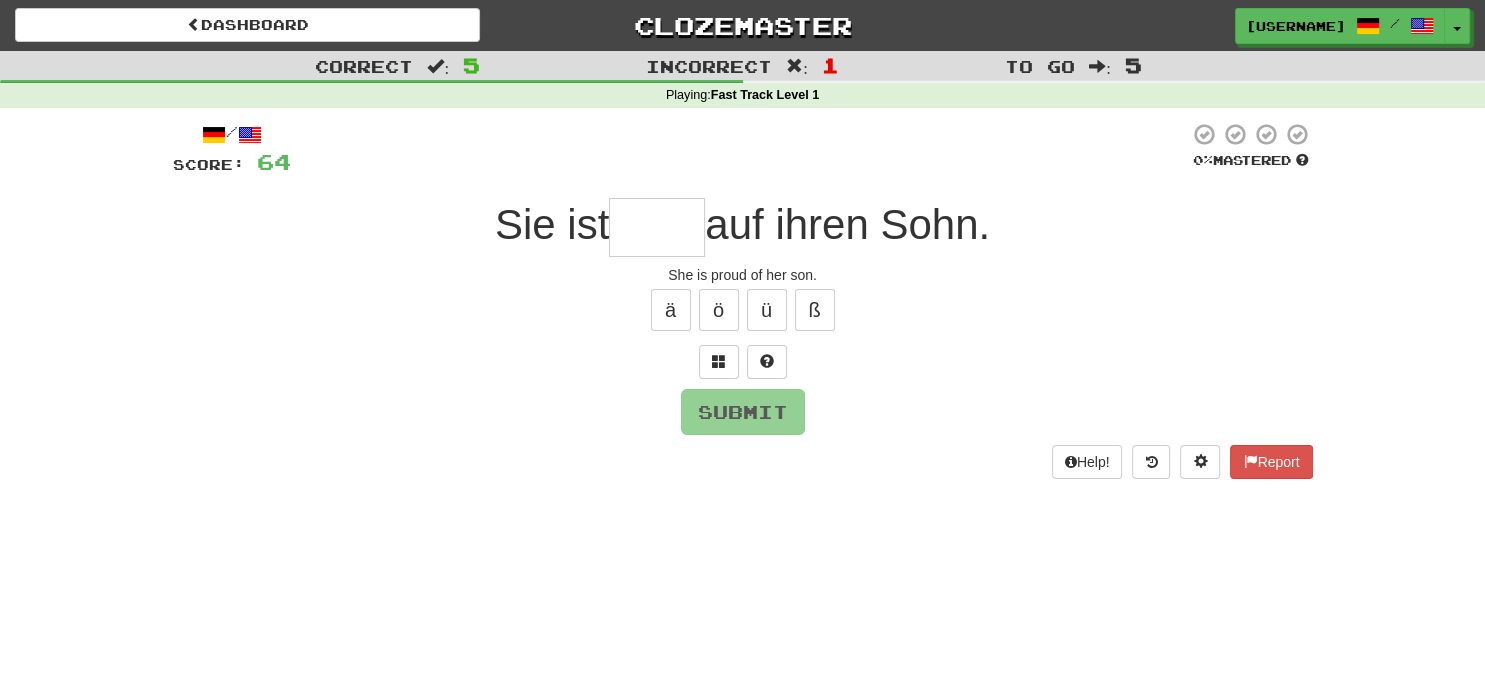 type on "*" 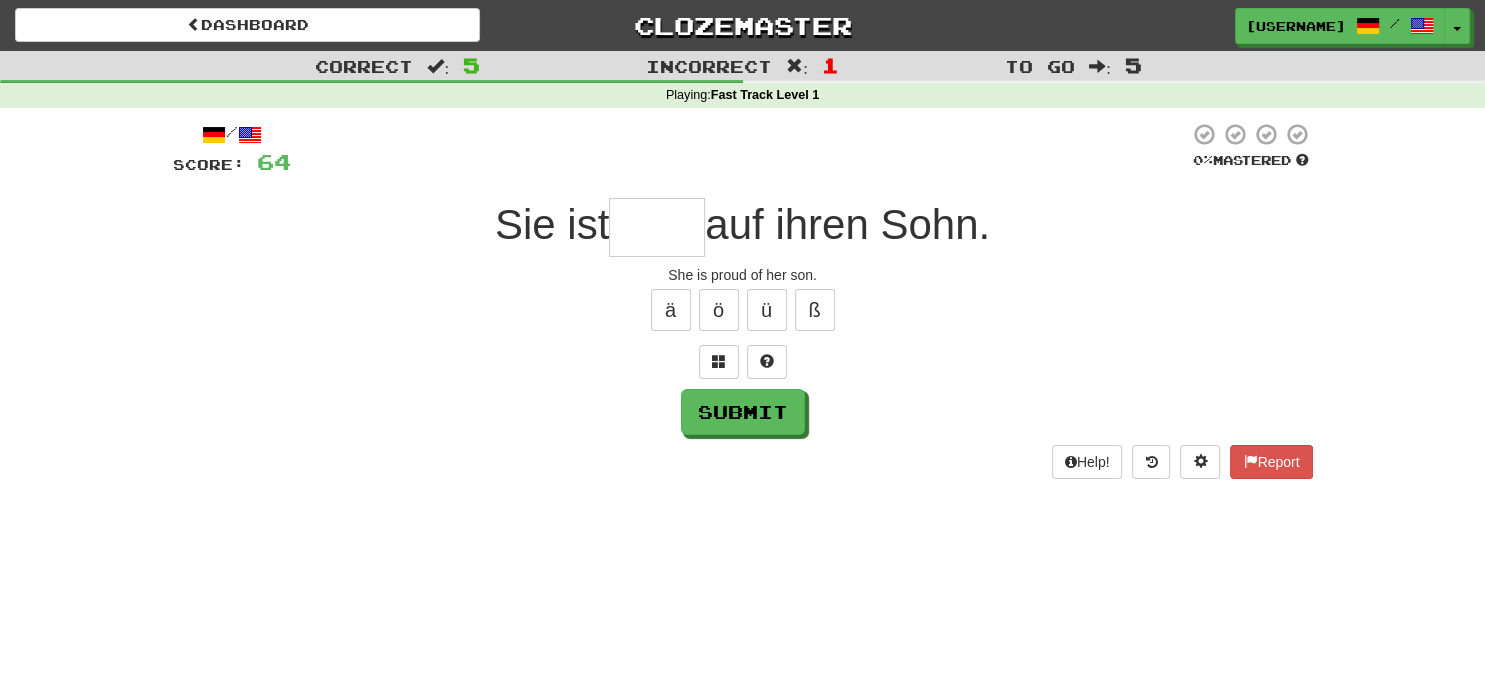 type on "*" 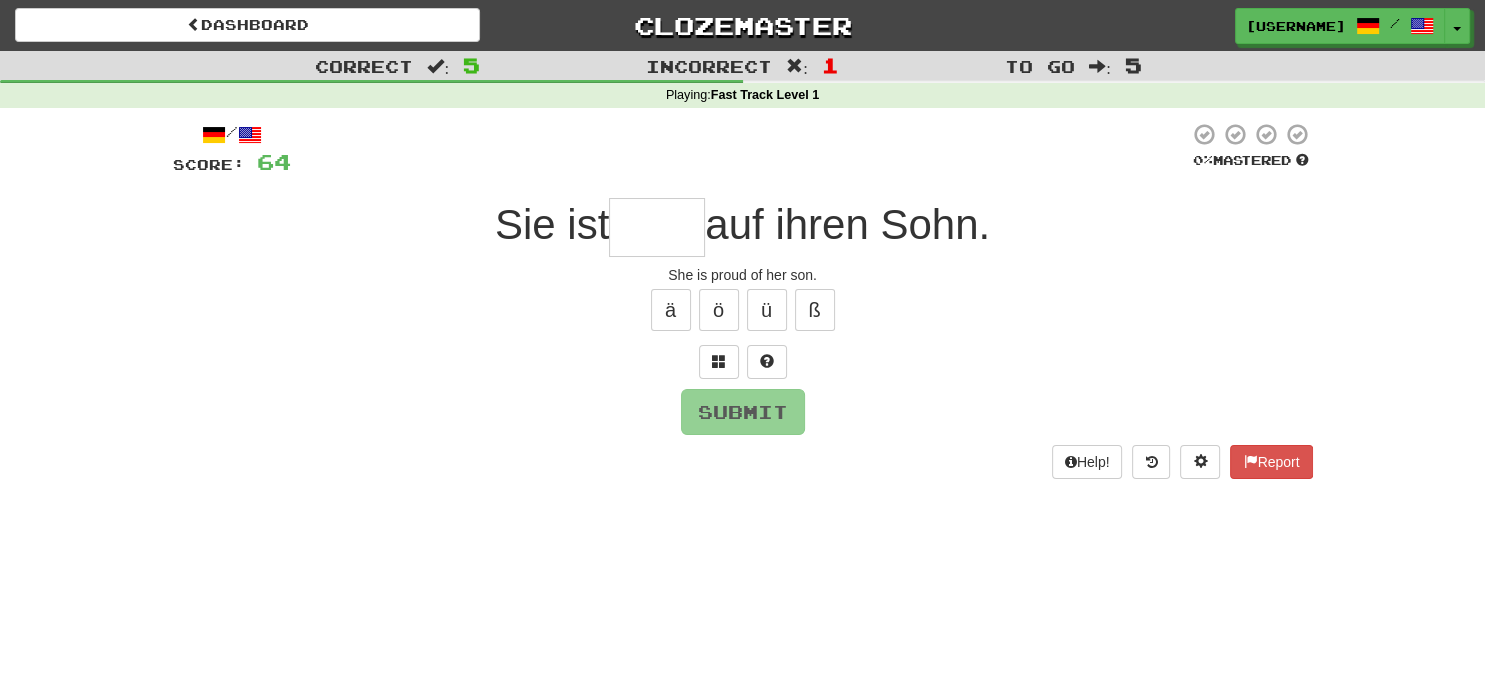 type on "*" 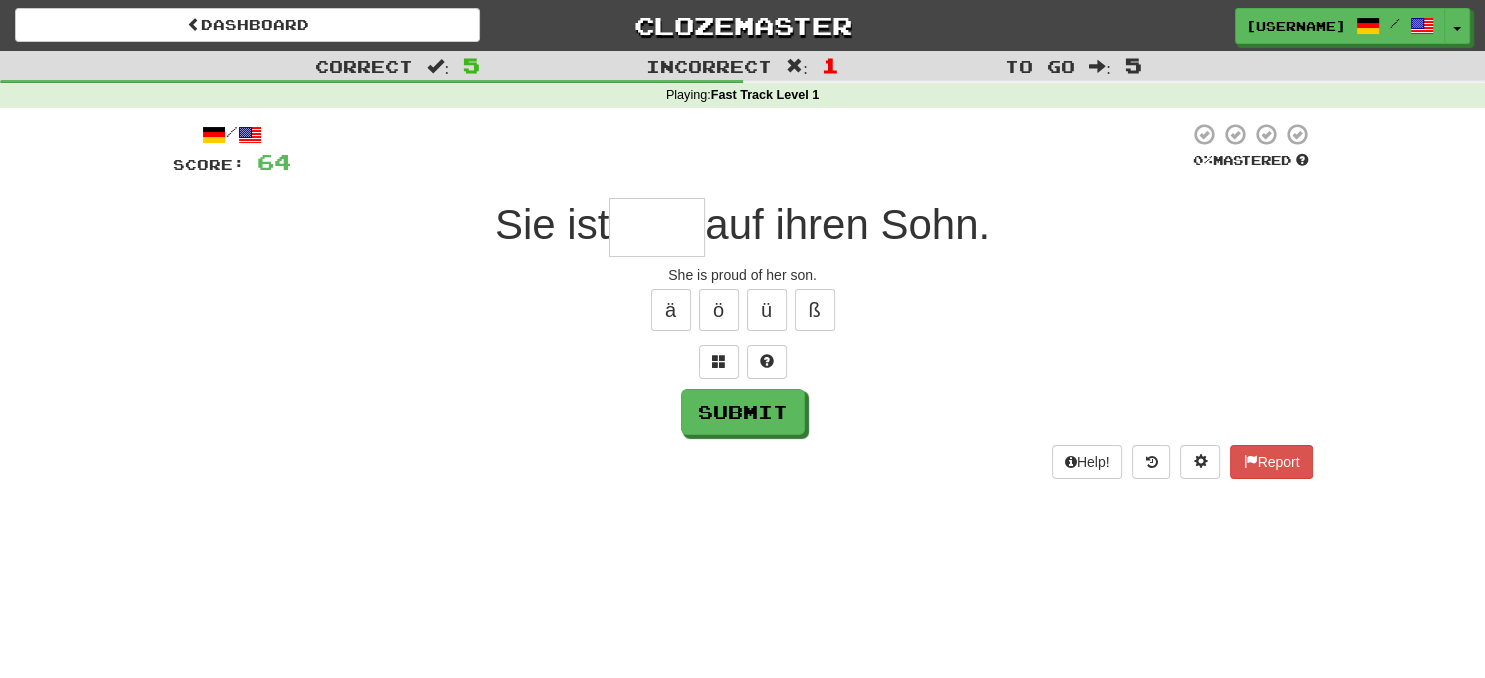 type on "*" 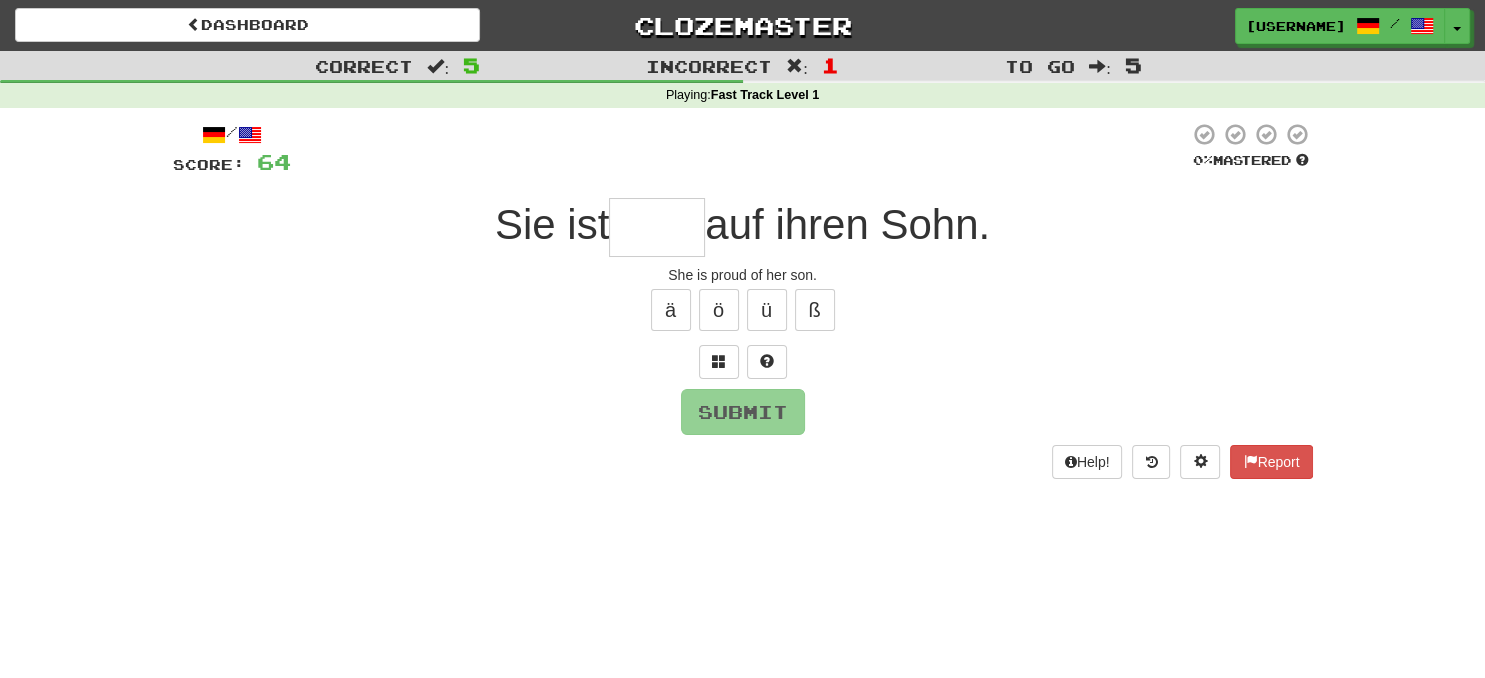 type on "*" 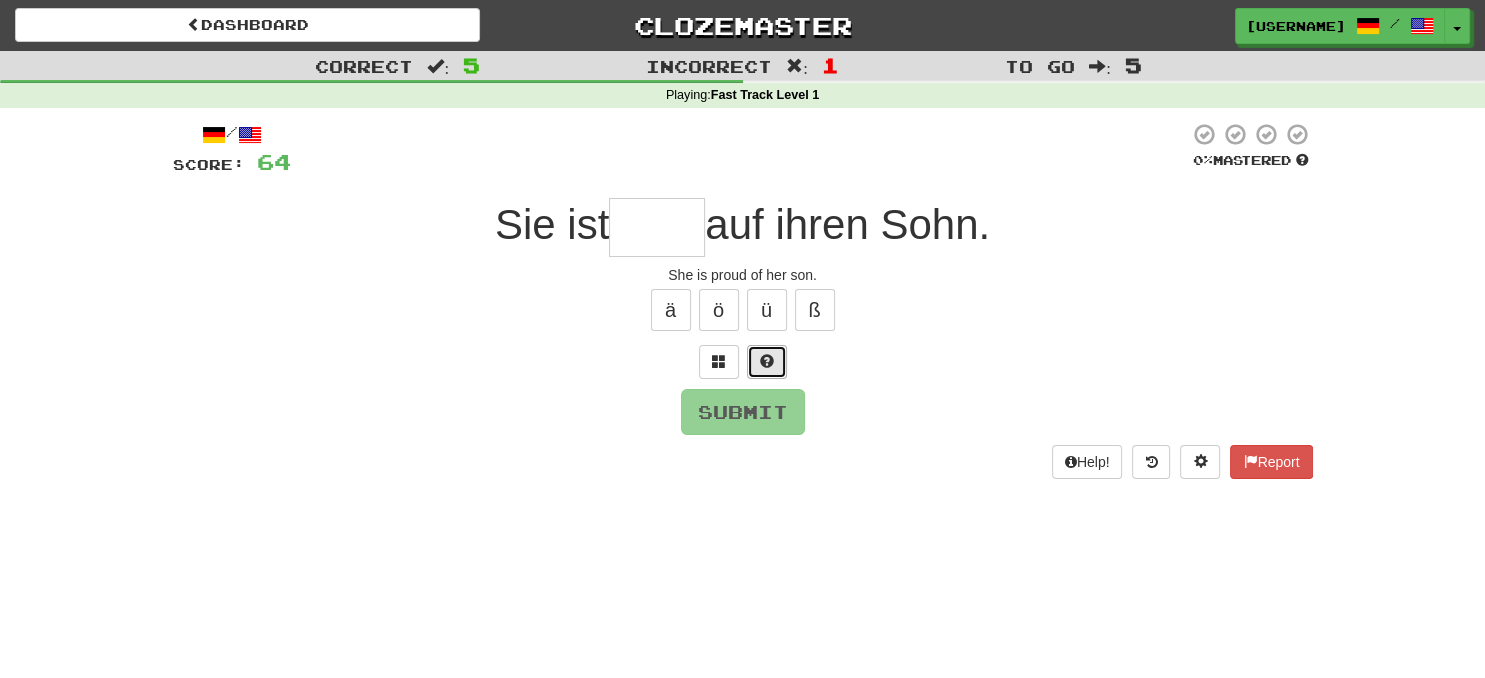 click at bounding box center [767, 361] 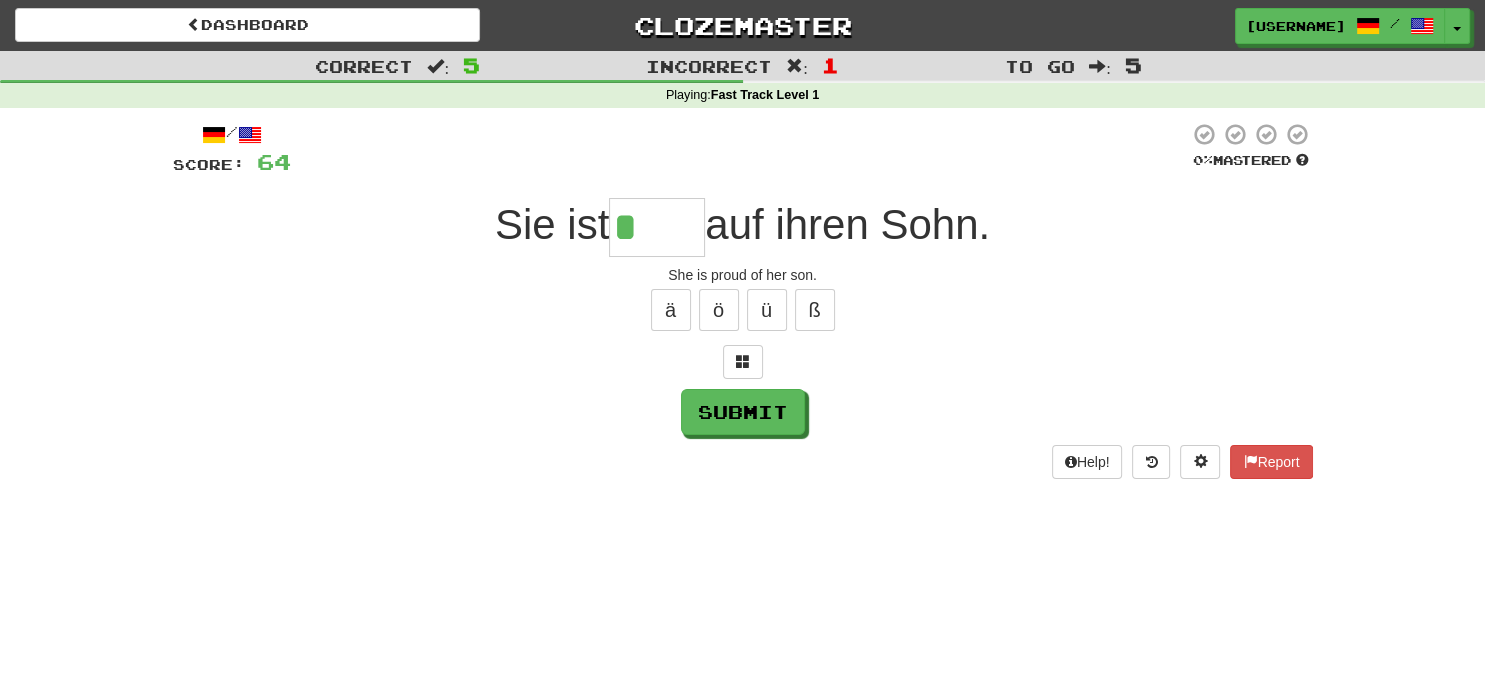 click on "She is proud of her son." at bounding box center [743, 275] 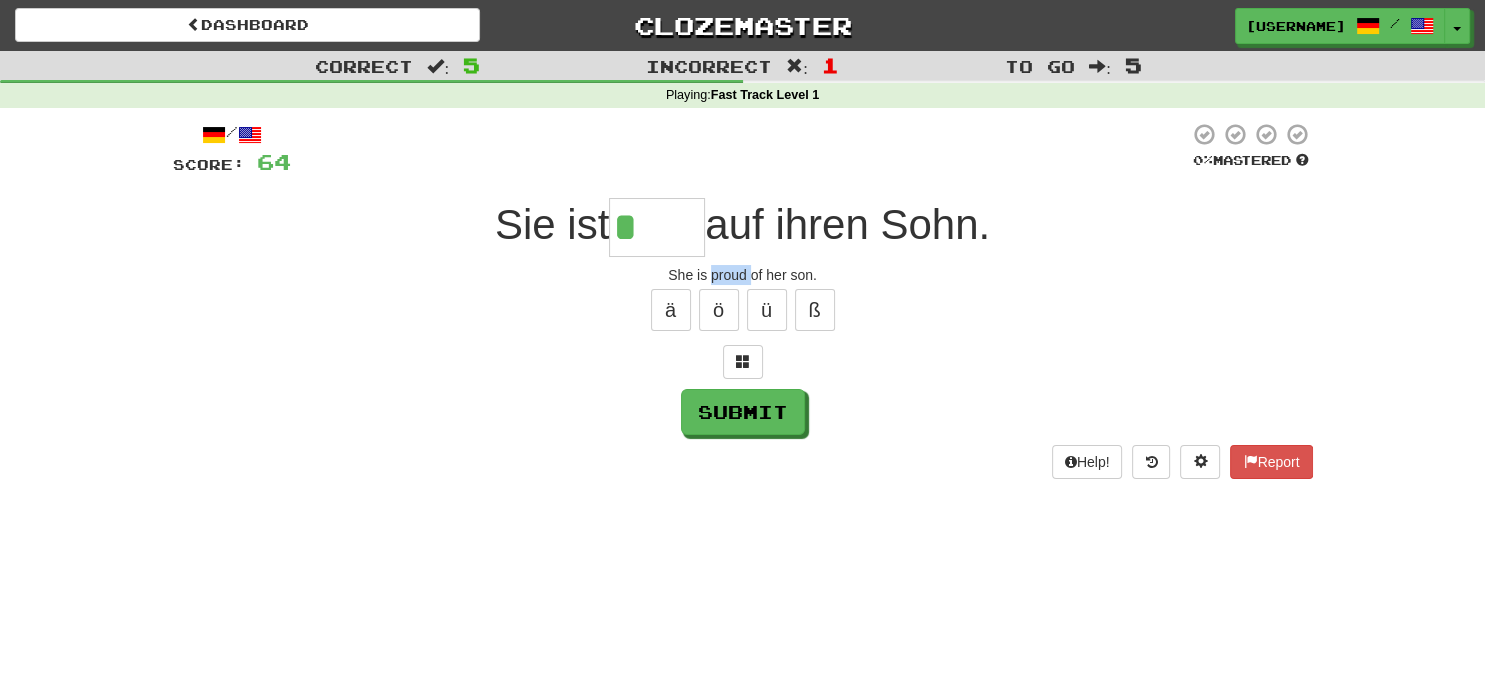 click on "She is proud of her son." at bounding box center (743, 275) 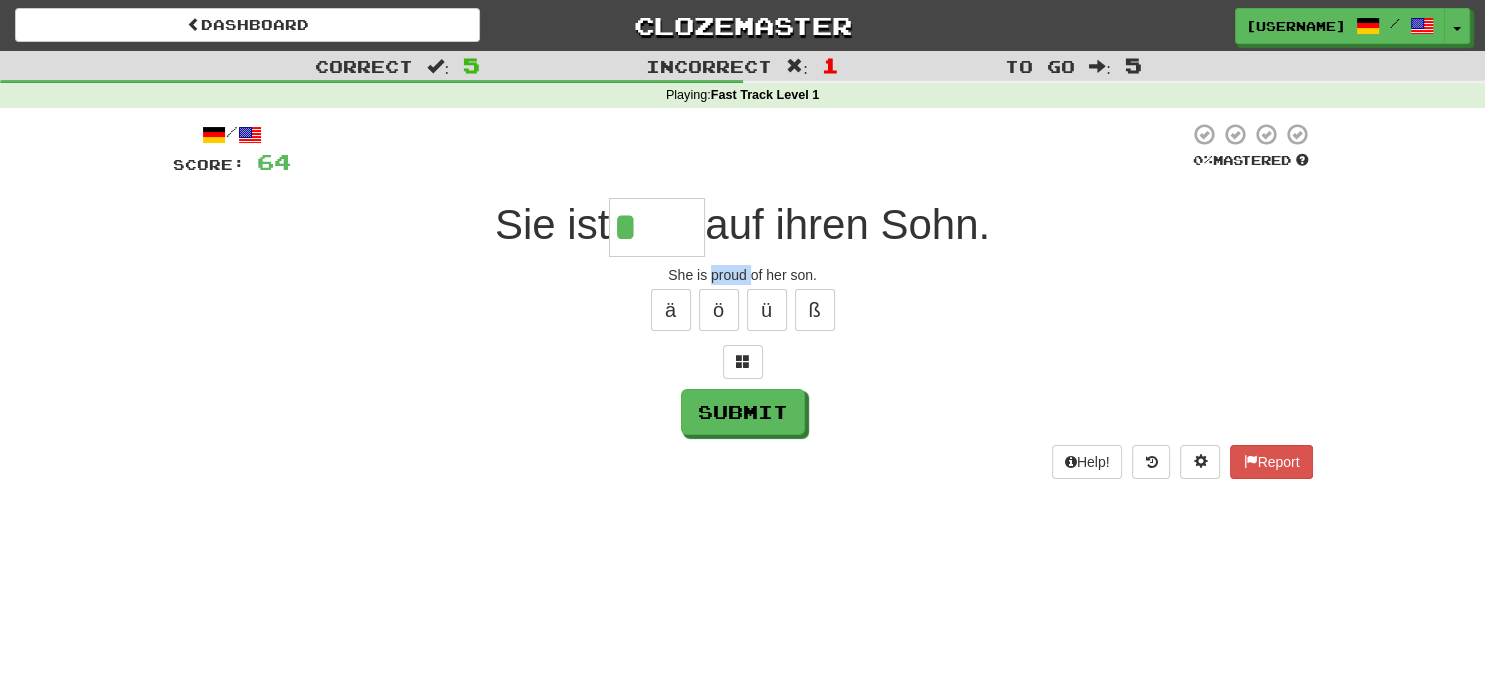 copy on "proud" 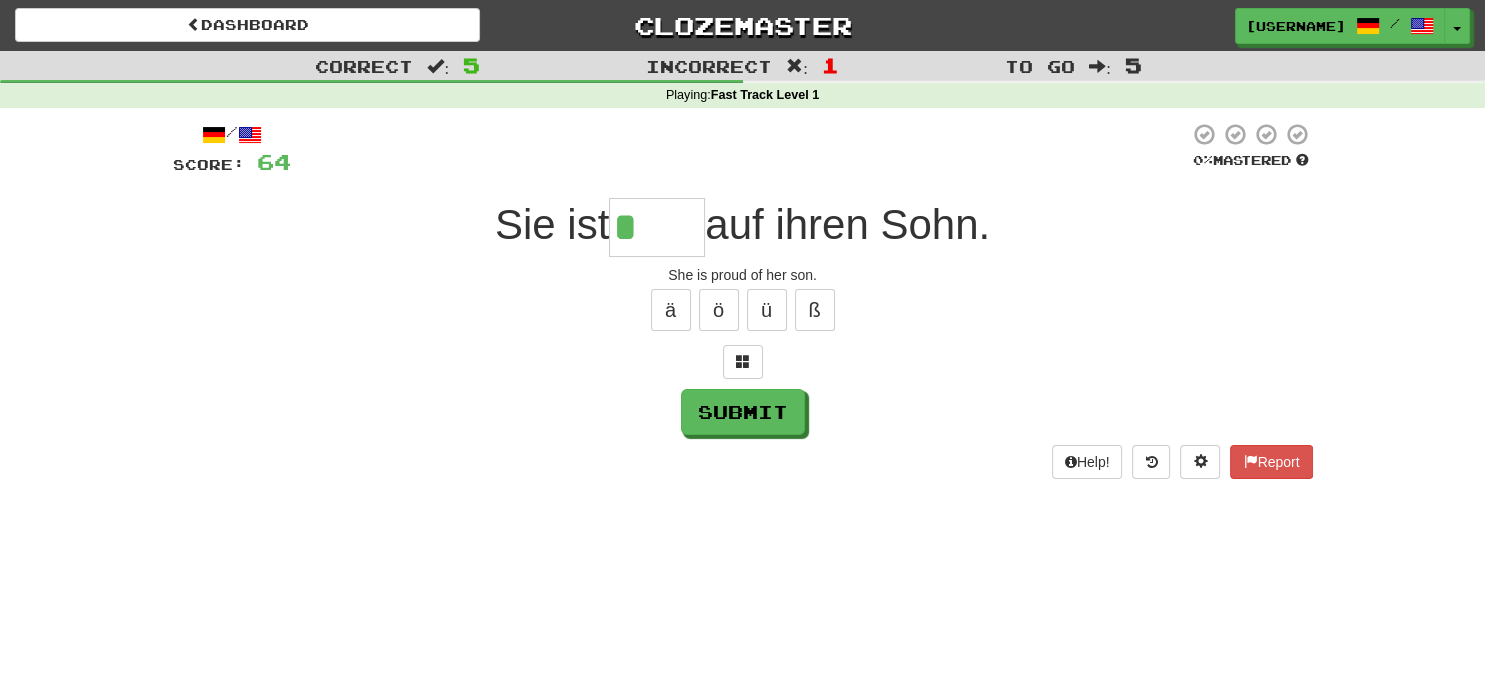 click on "*" at bounding box center [657, 227] 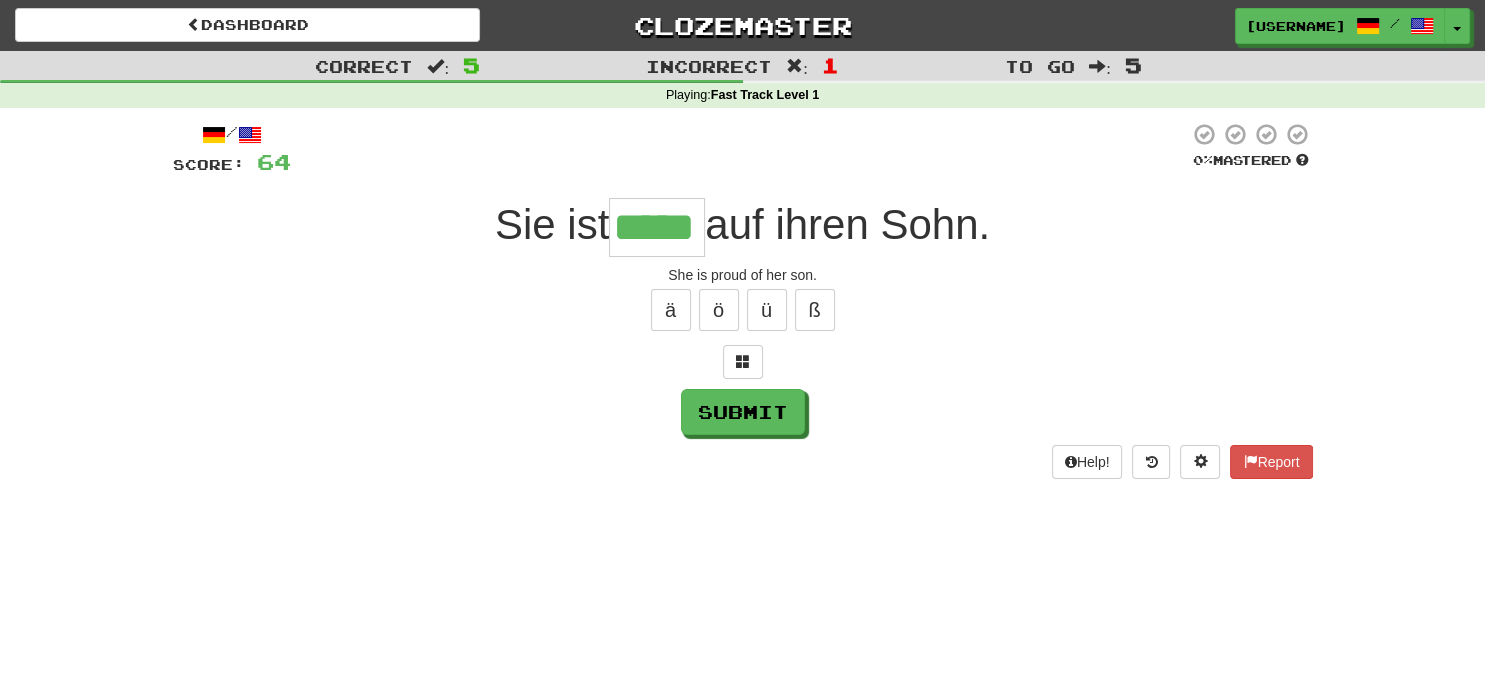 type on "*****" 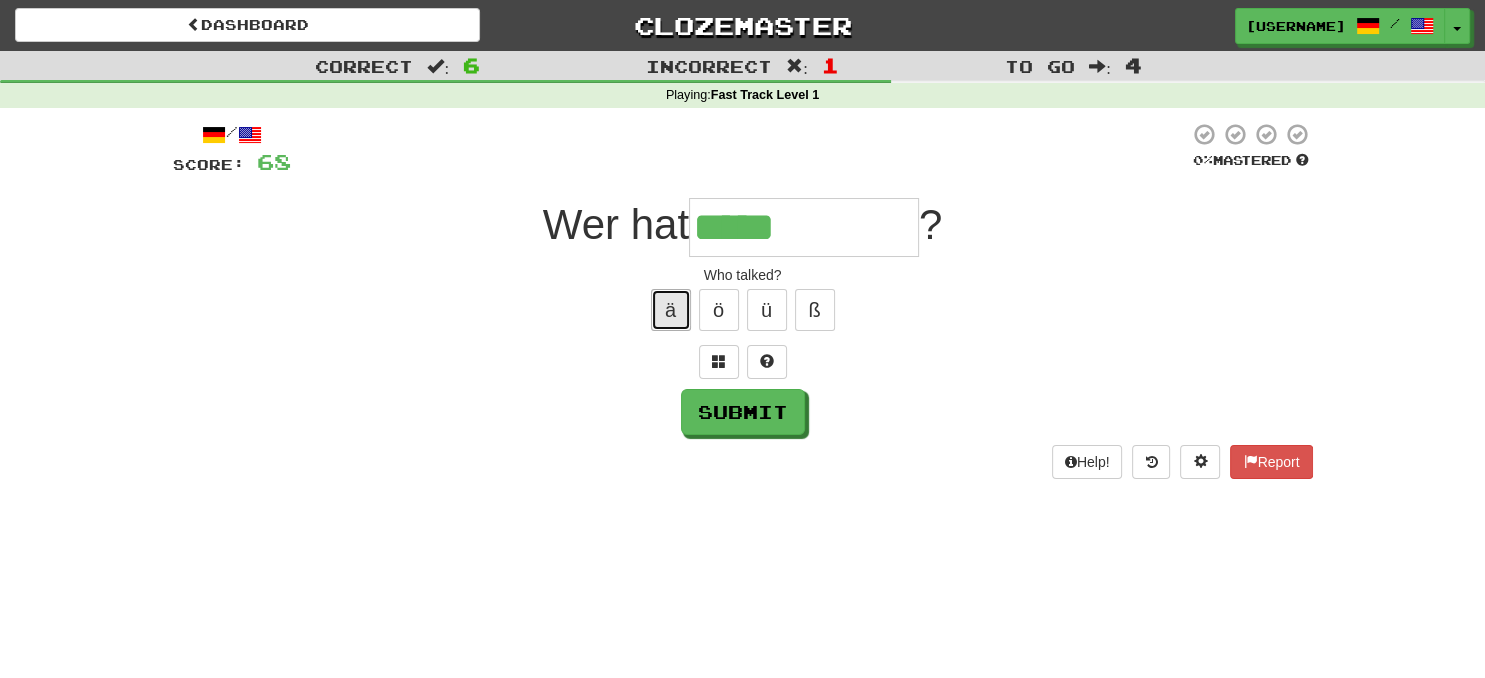 click on "ä" at bounding box center (671, 310) 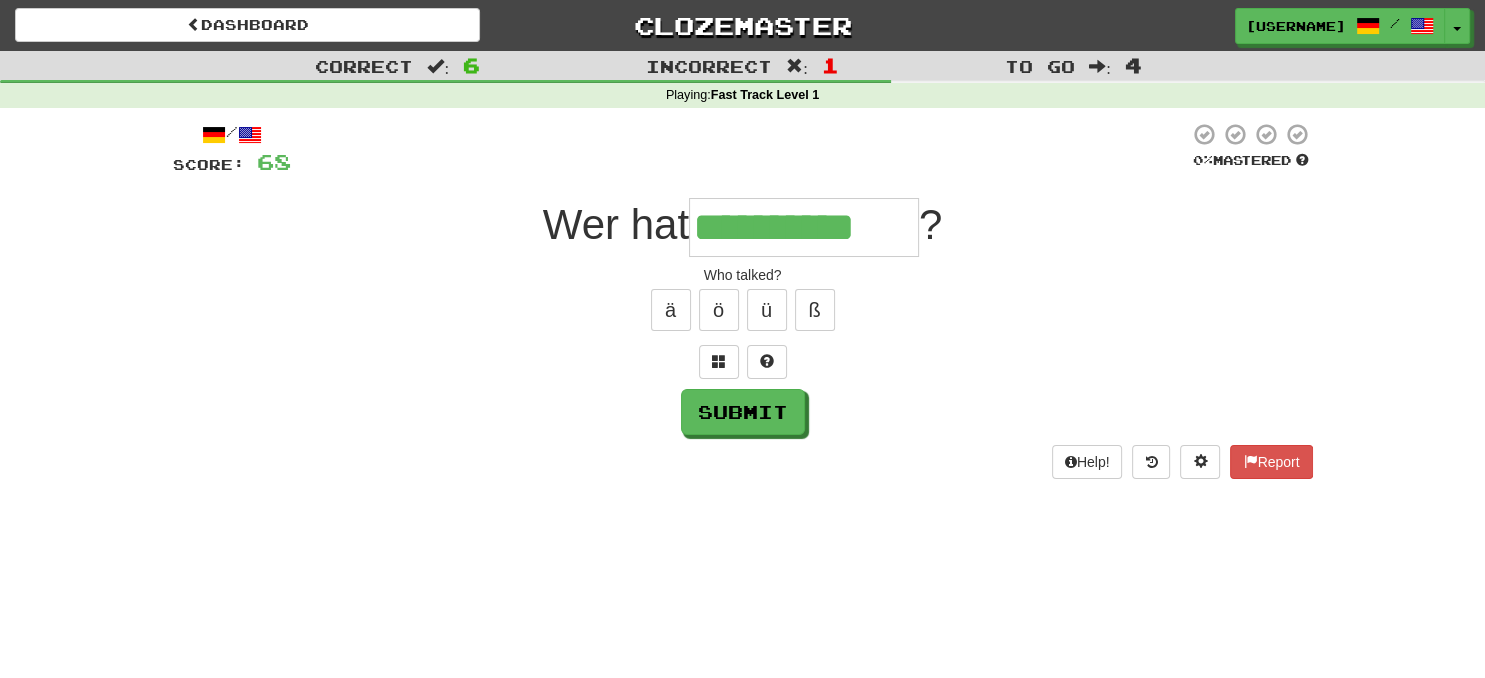 type on "**********" 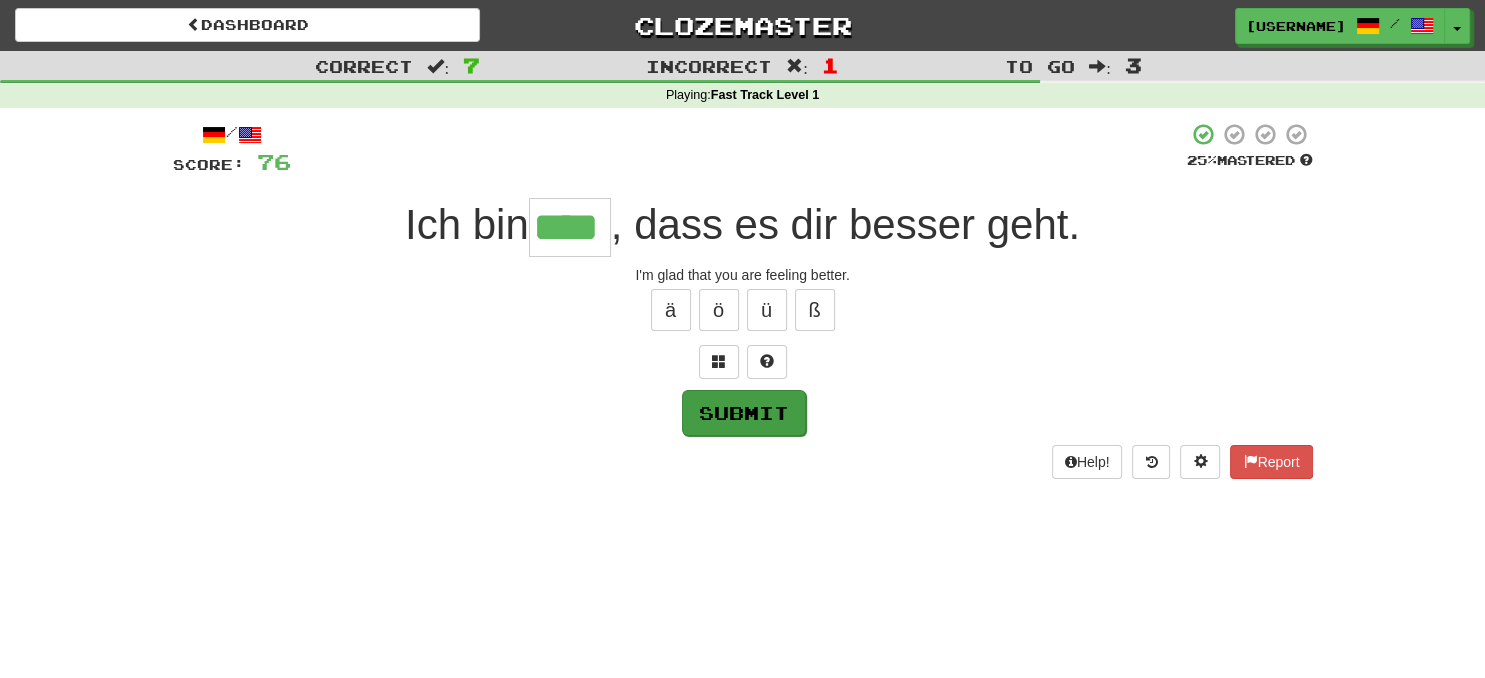 type on "****" 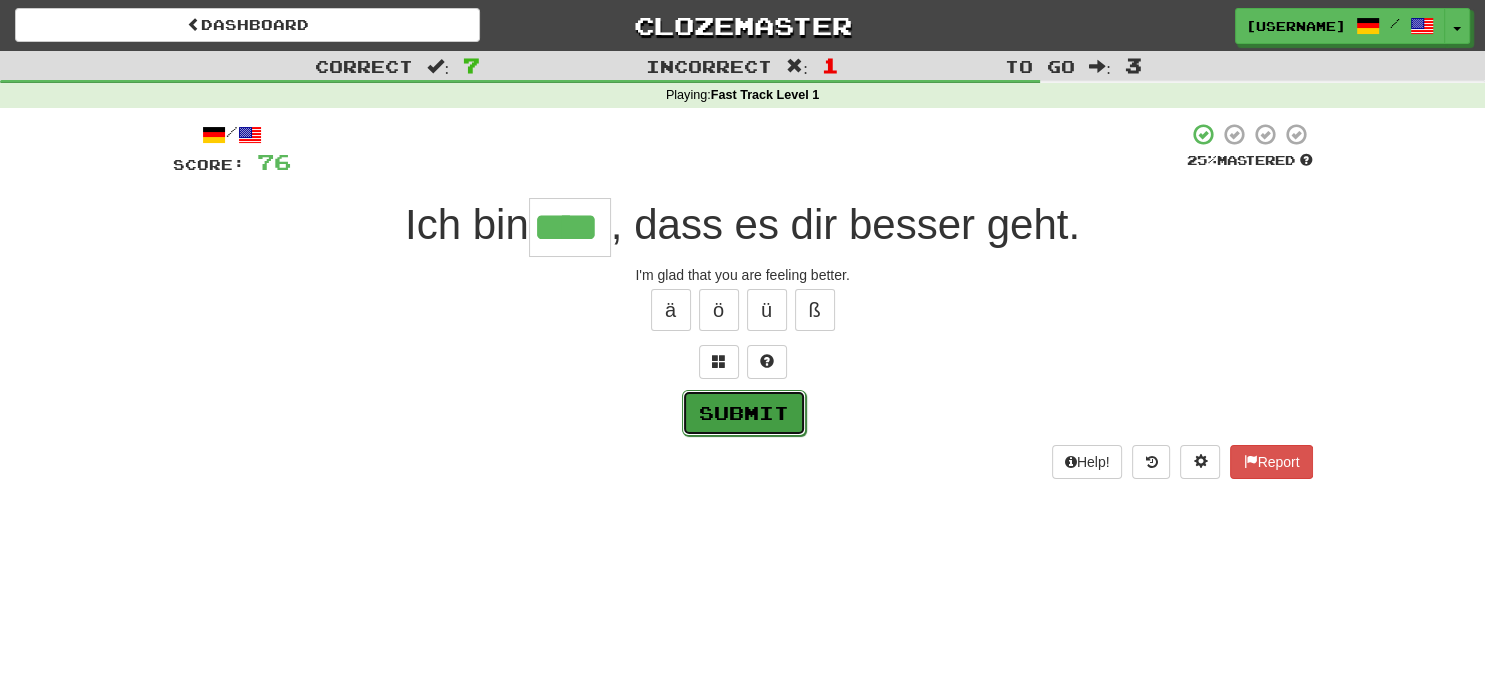 click on "Submit" at bounding box center (744, 413) 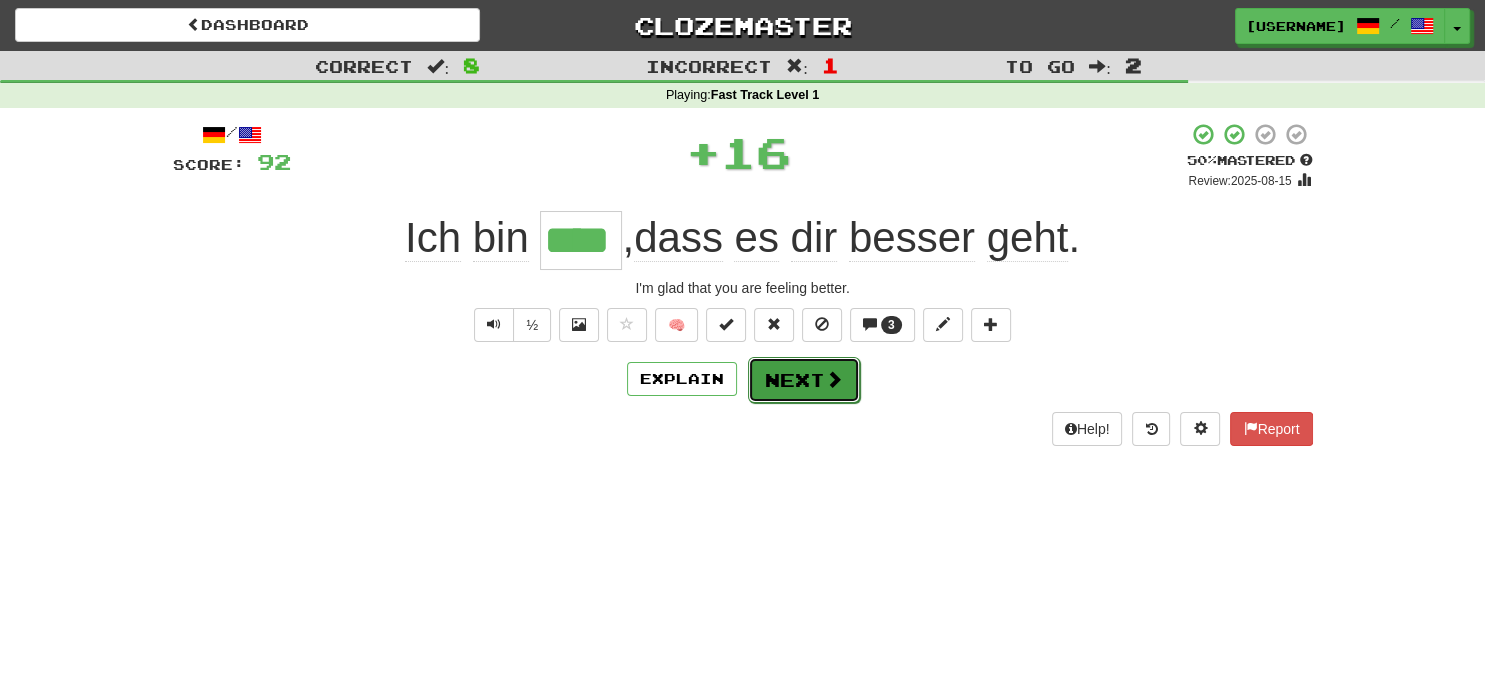 click on "Next" at bounding box center [804, 380] 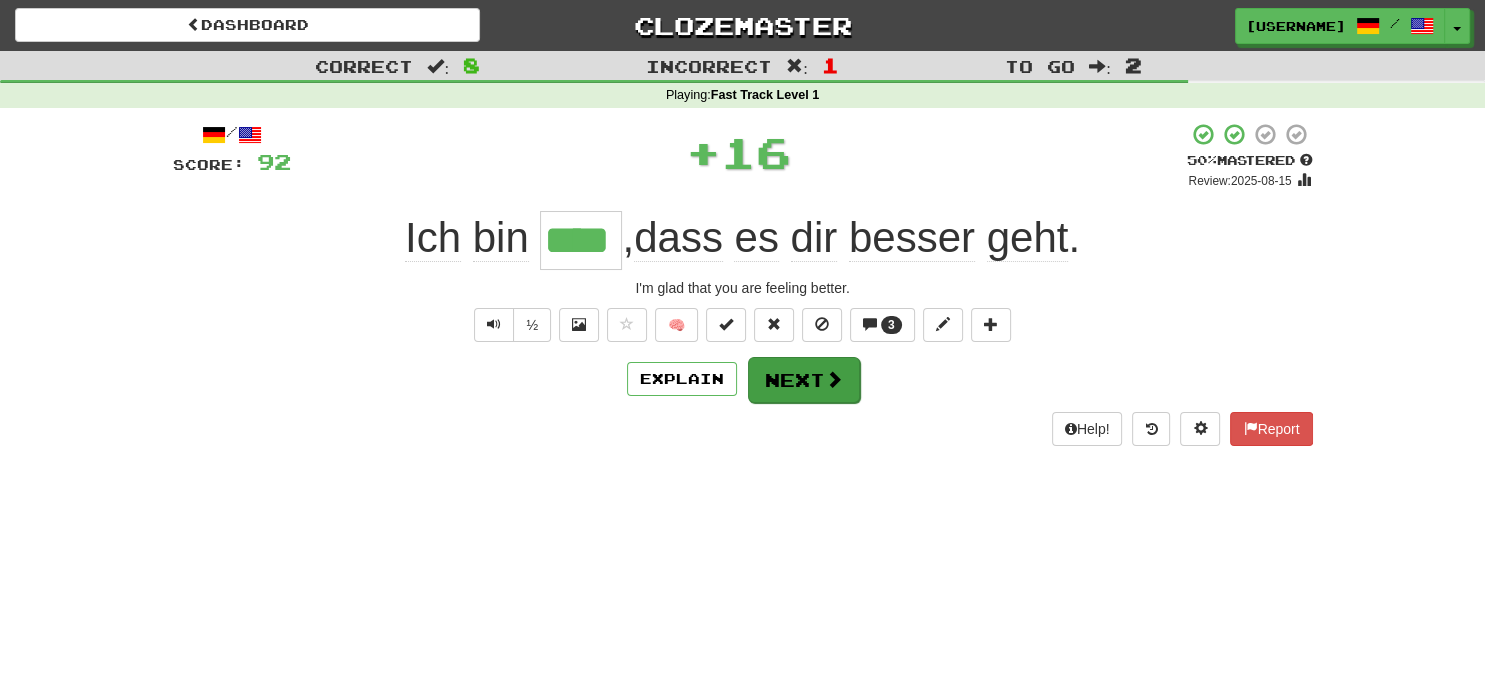 type 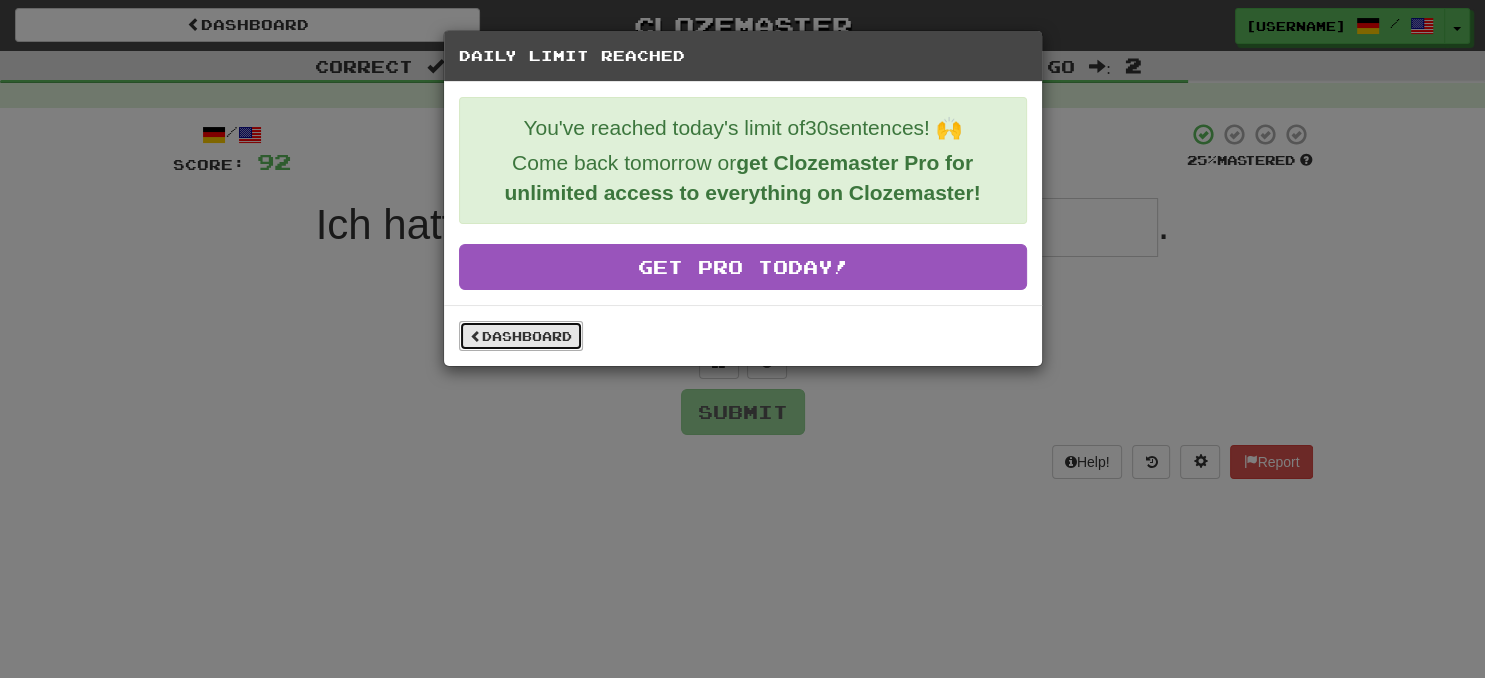 click on "Dashboard" at bounding box center [521, 336] 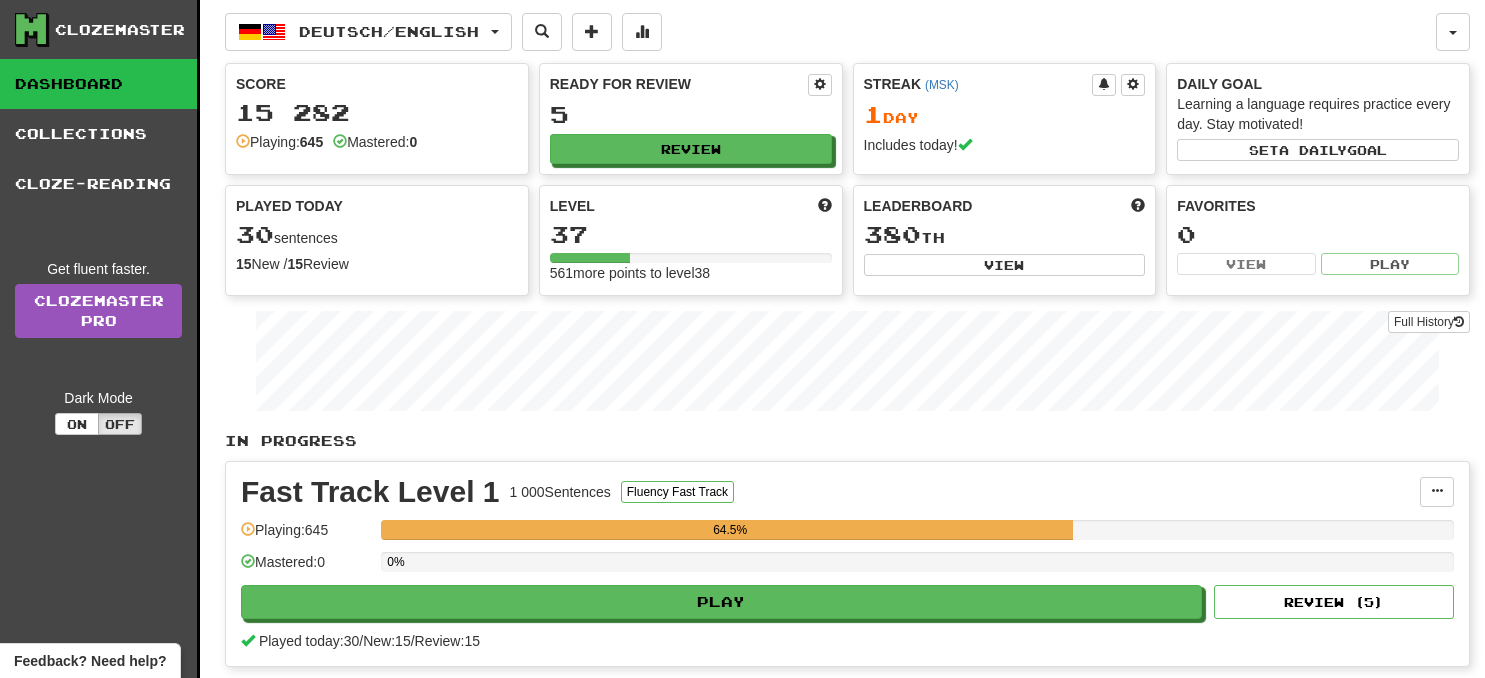 scroll, scrollTop: 0, scrollLeft: 0, axis: both 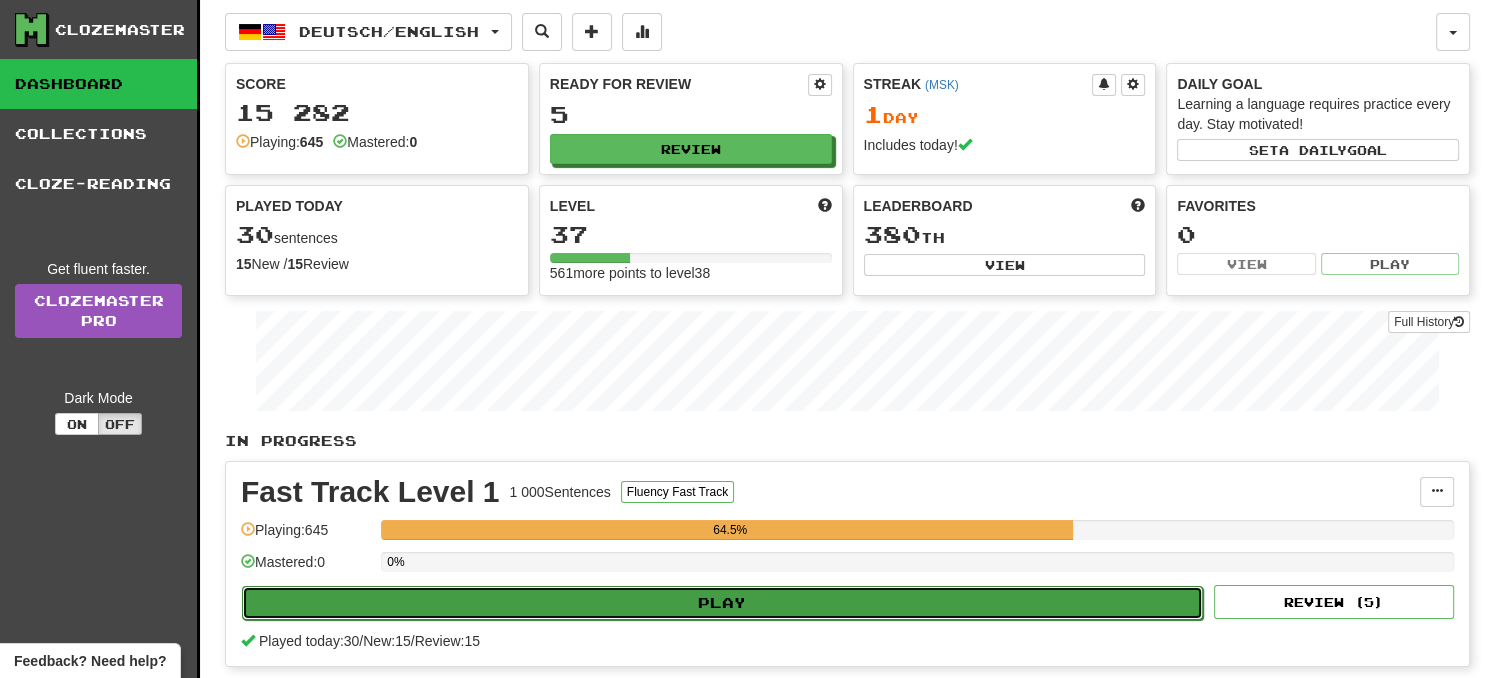 click on "Play" at bounding box center [722, 603] 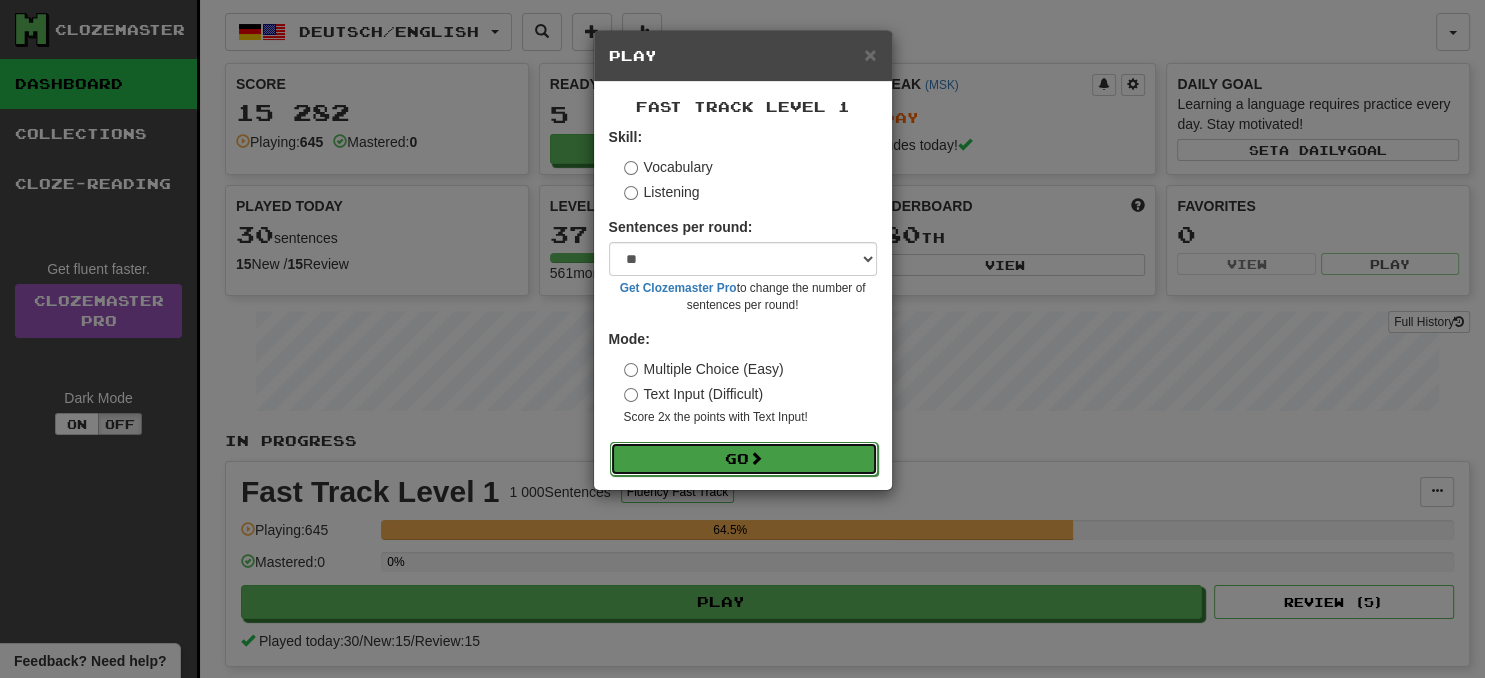 click on "Go" at bounding box center (744, 459) 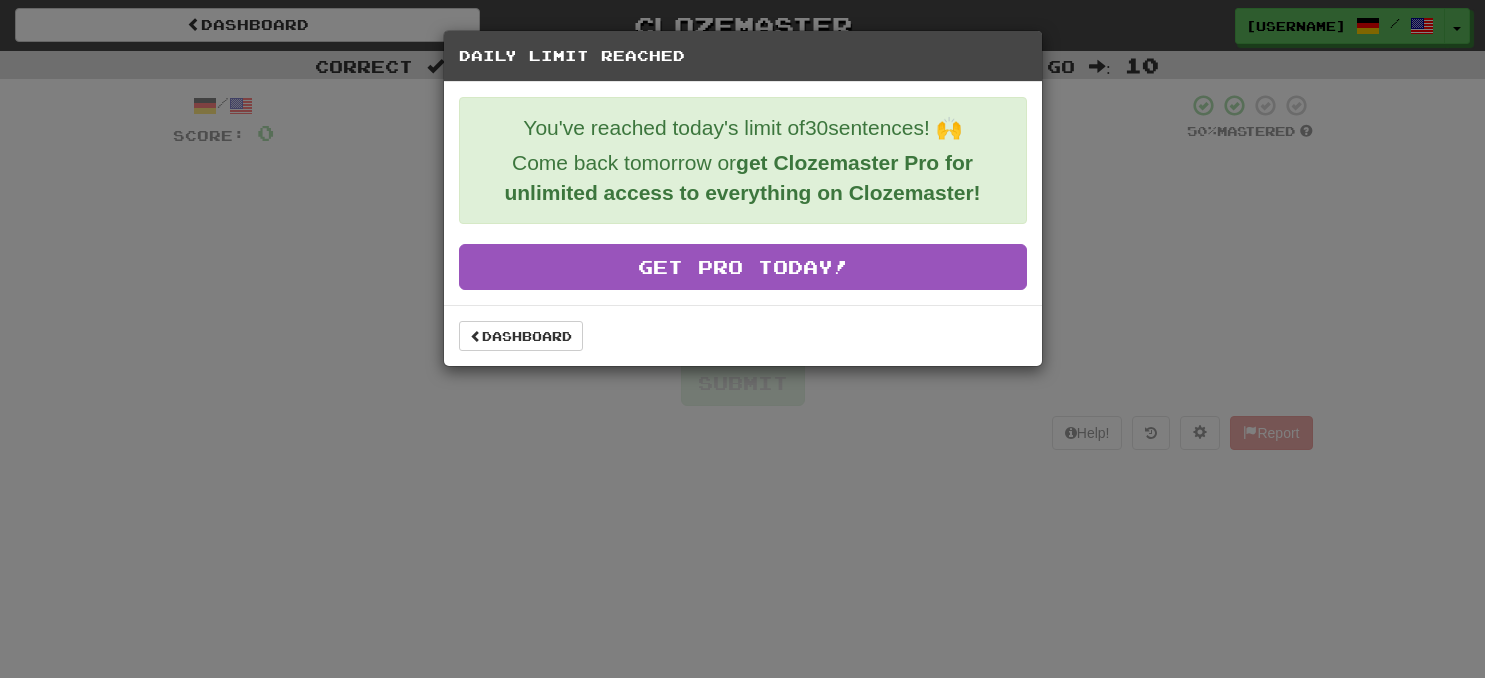 scroll, scrollTop: 0, scrollLeft: 0, axis: both 